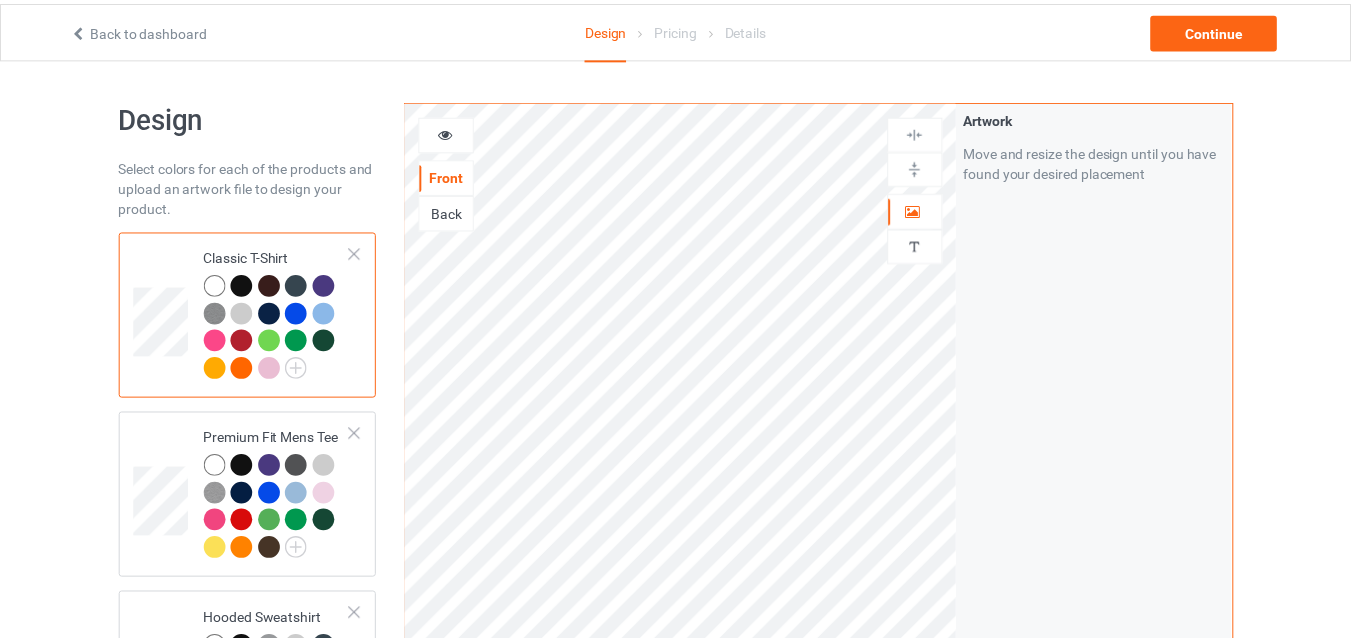 scroll, scrollTop: 0, scrollLeft: 0, axis: both 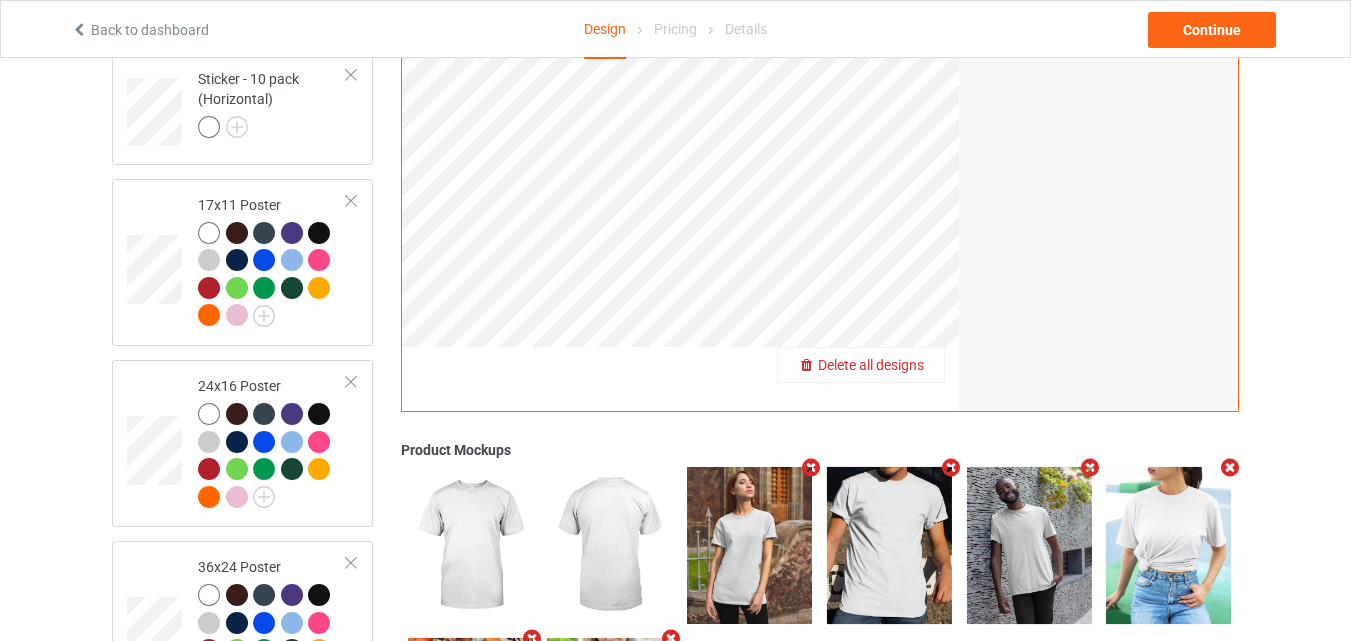 click on "Delete all designs" at bounding box center (871, 366) 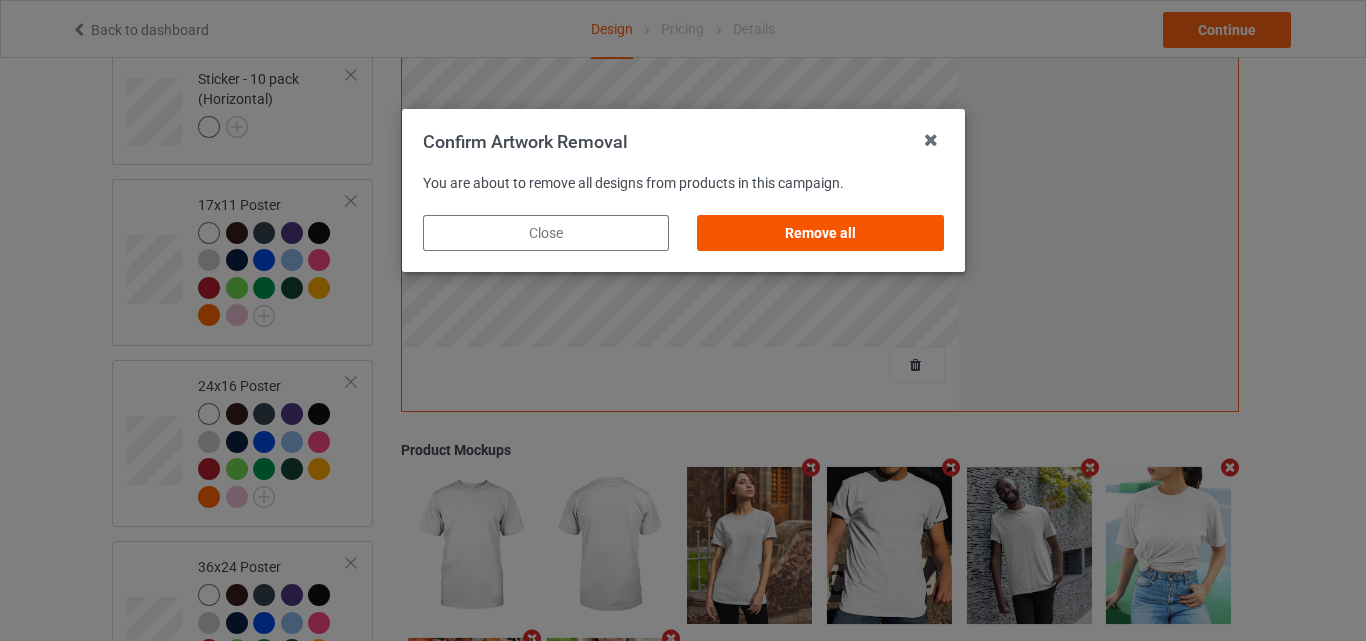 click on "Remove all" at bounding box center (820, 233) 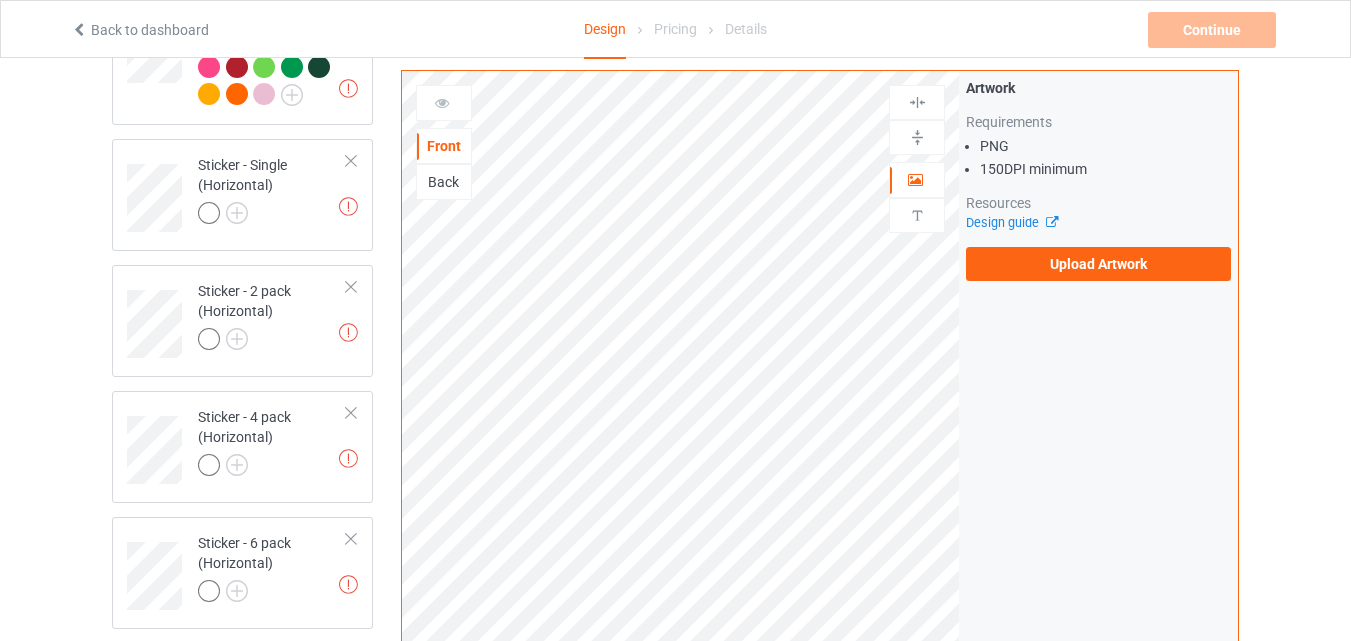 scroll, scrollTop: 800, scrollLeft: 0, axis: vertical 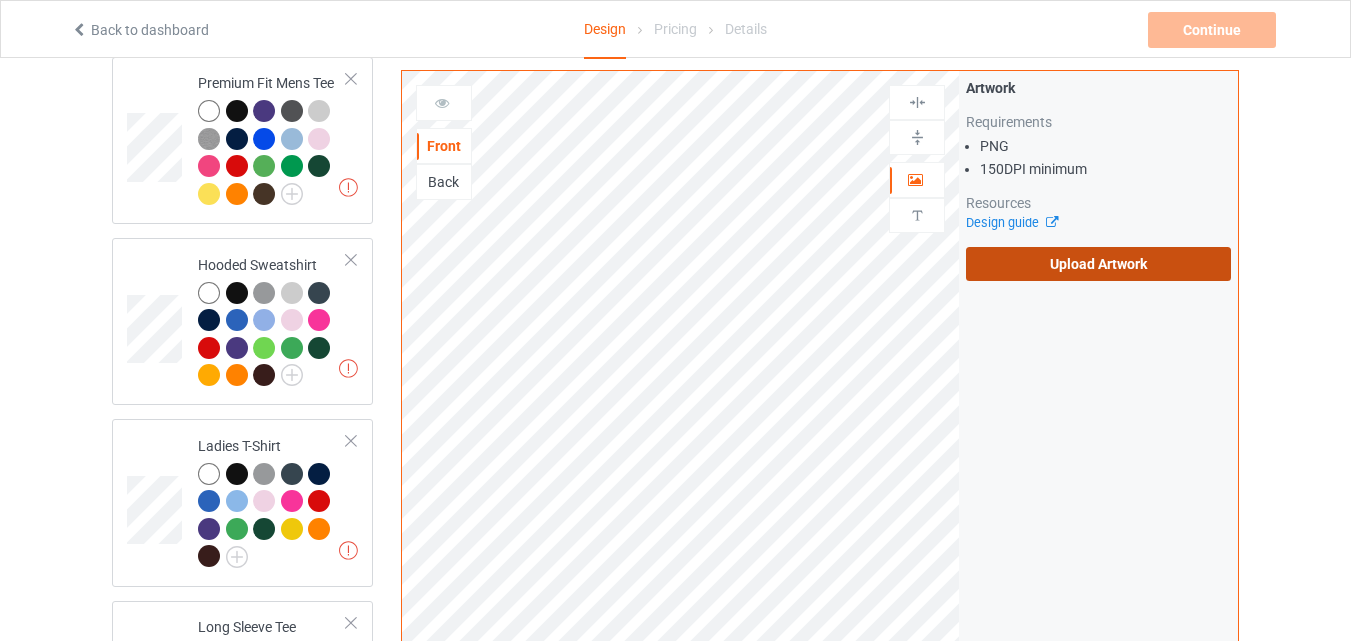 click on "Upload Artwork" at bounding box center (1098, 264) 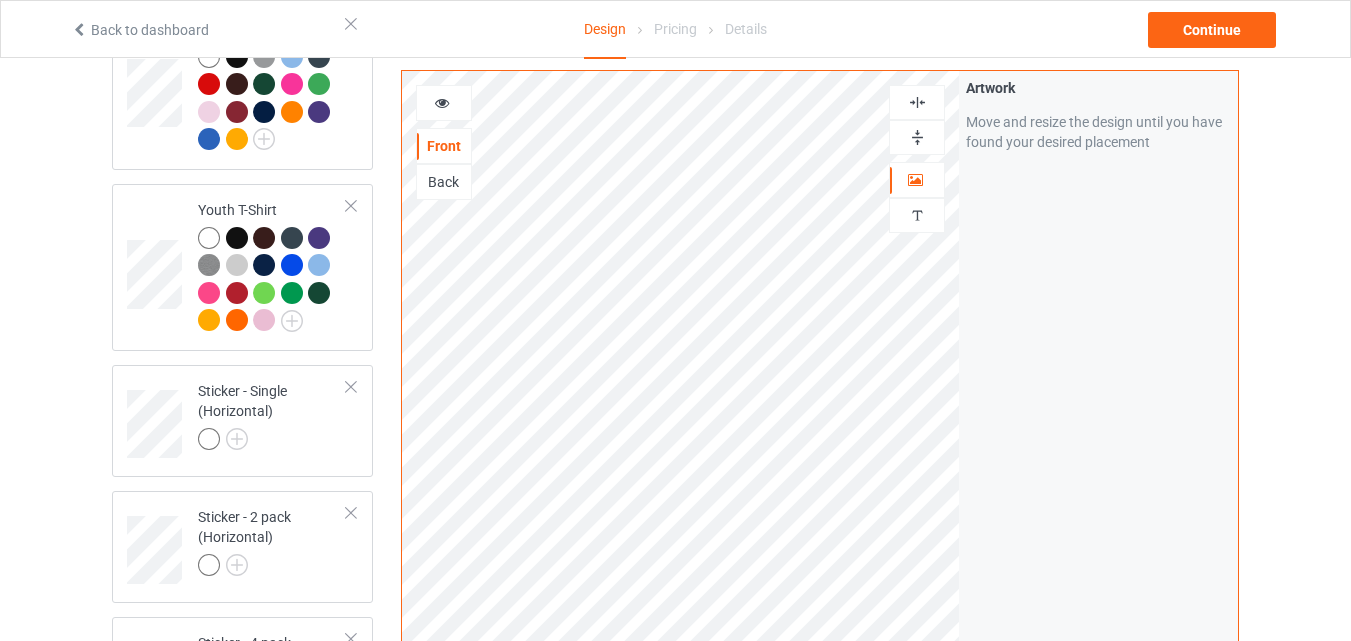 scroll, scrollTop: 1153, scrollLeft: 0, axis: vertical 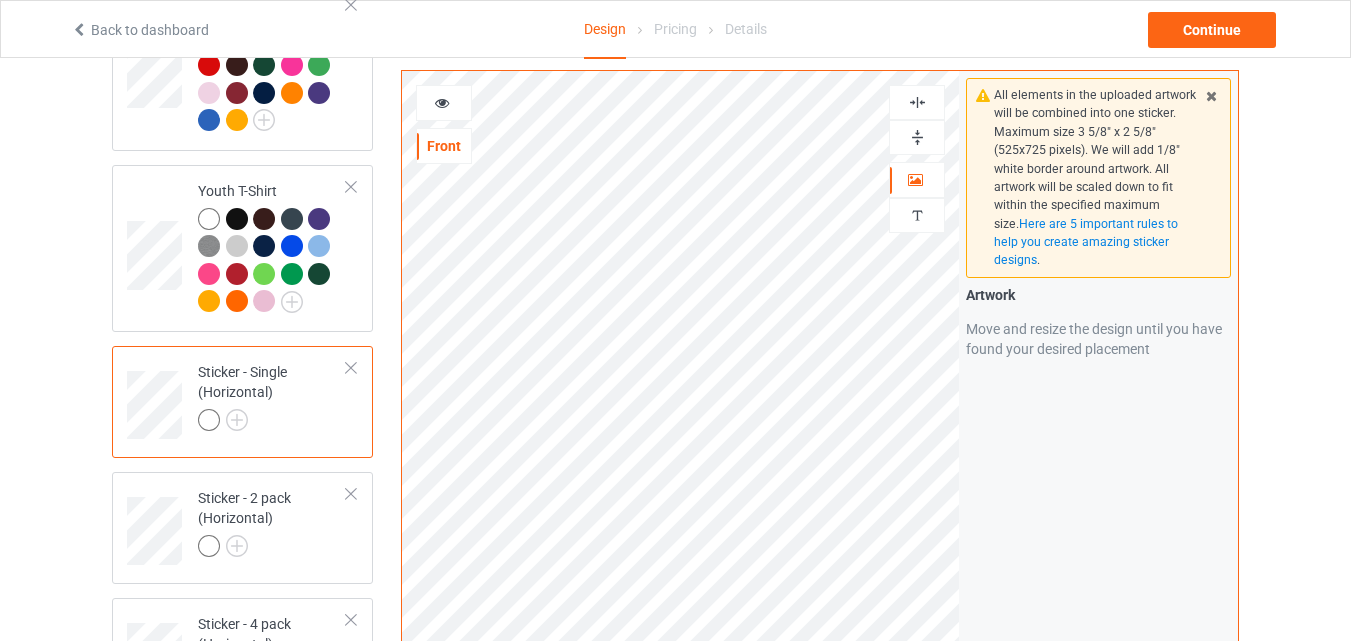 click at bounding box center [917, 137] 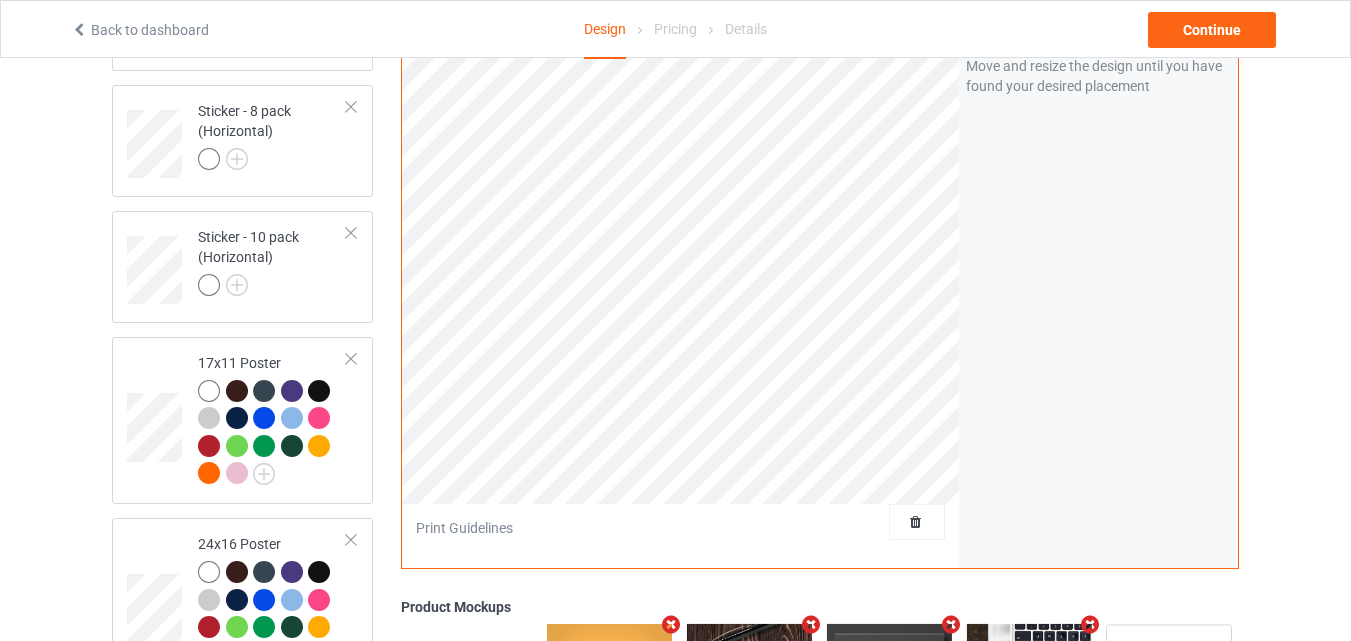 scroll, scrollTop: 1937, scrollLeft: 0, axis: vertical 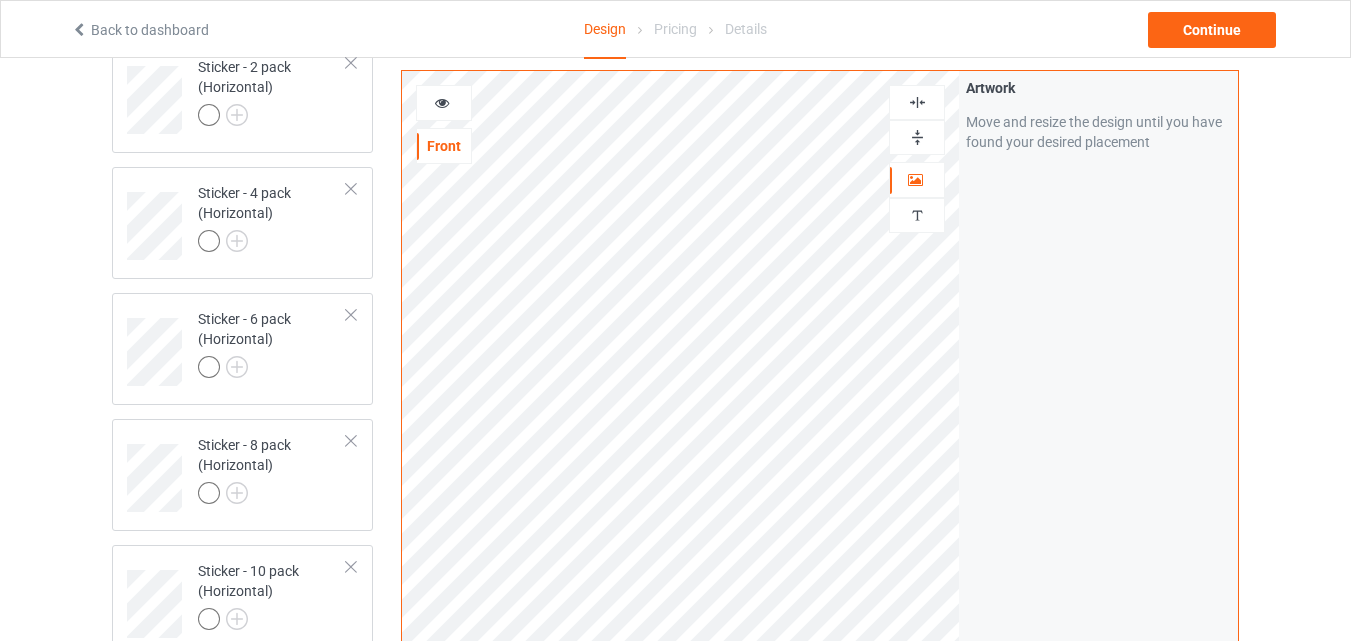 click at bounding box center [917, 137] 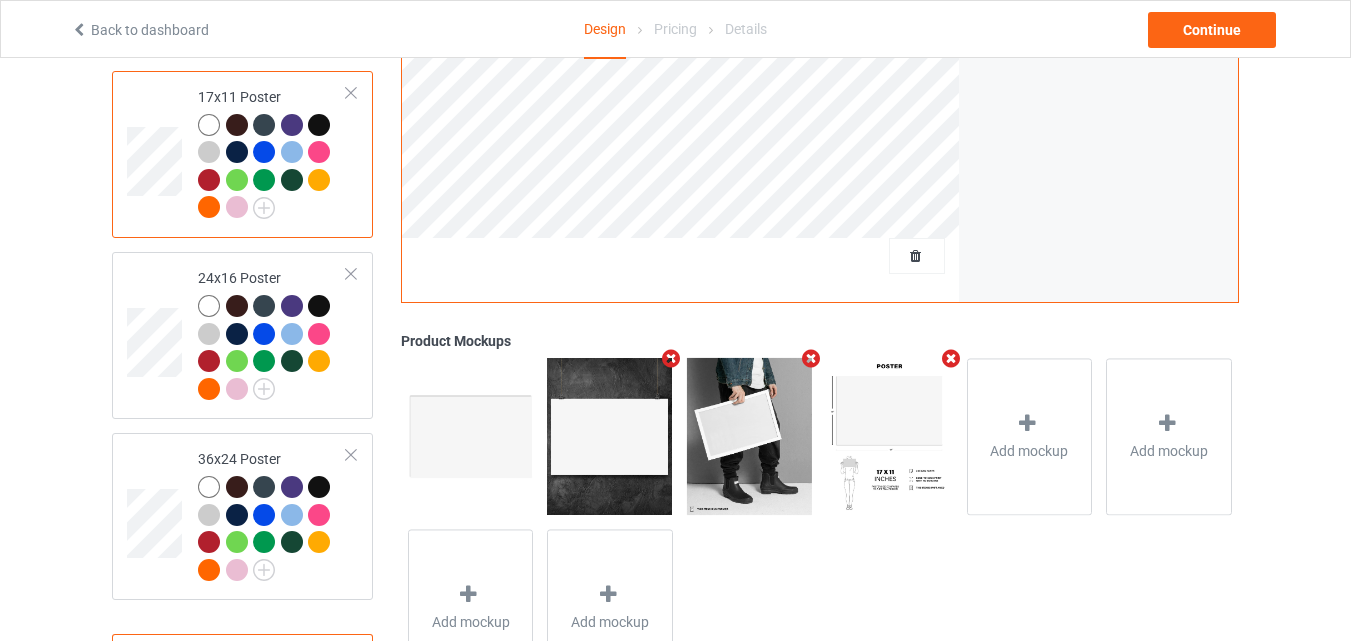 scroll, scrollTop: 2208, scrollLeft: 0, axis: vertical 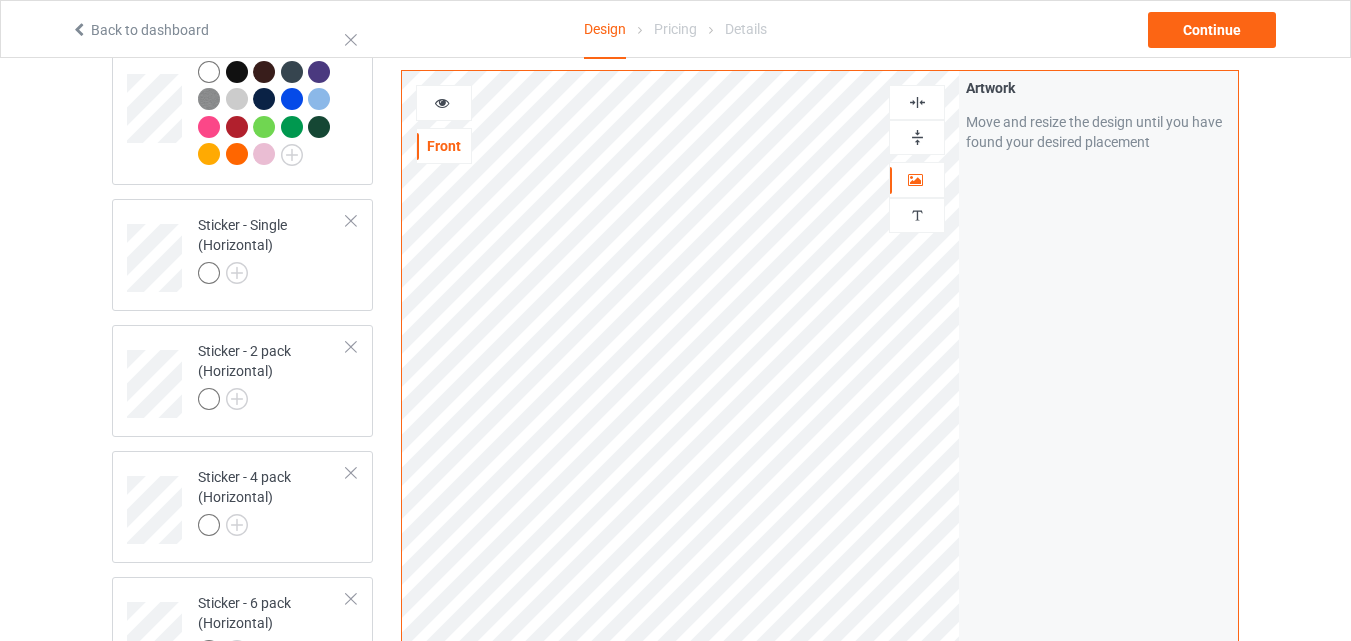 click at bounding box center [917, 137] 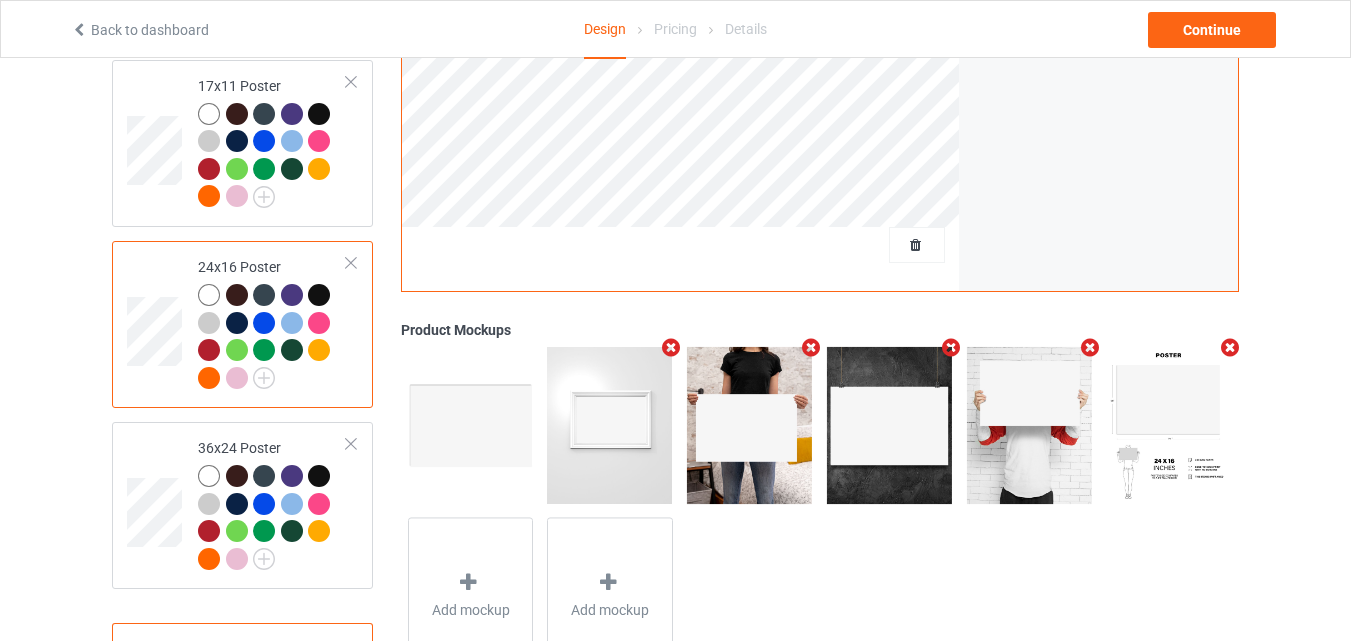 scroll, scrollTop: 2289, scrollLeft: 0, axis: vertical 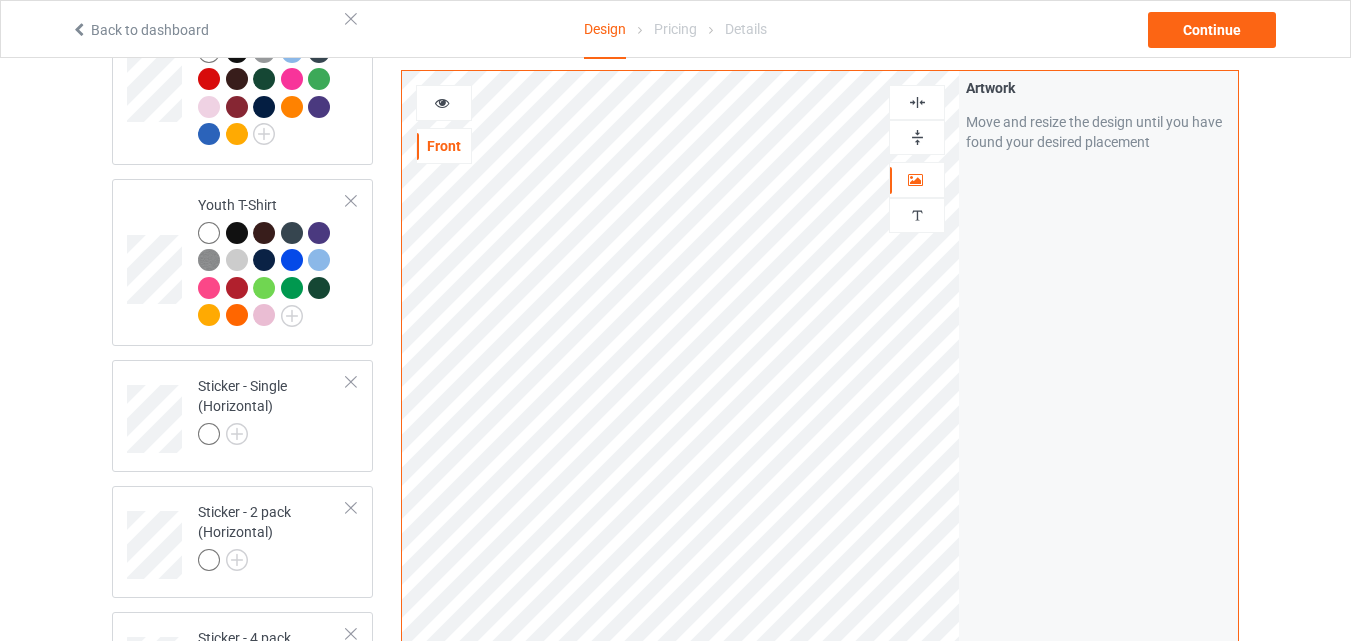 click at bounding box center [917, 137] 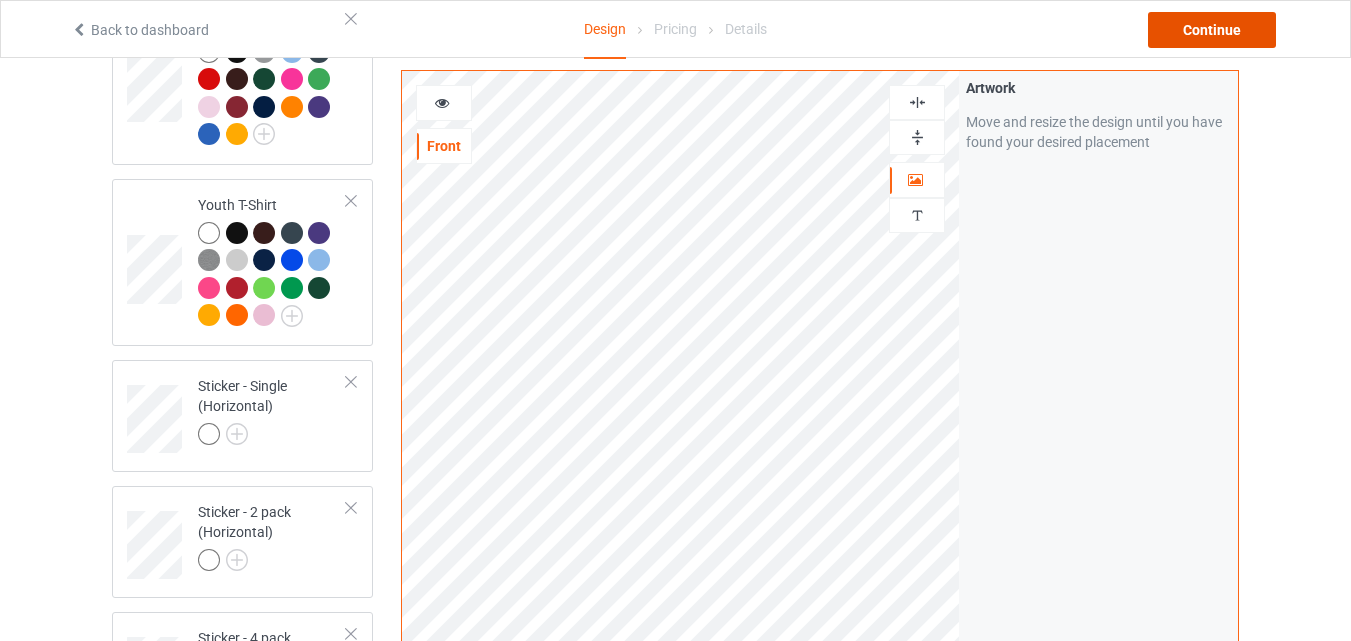 click on "Continue" at bounding box center [1212, 30] 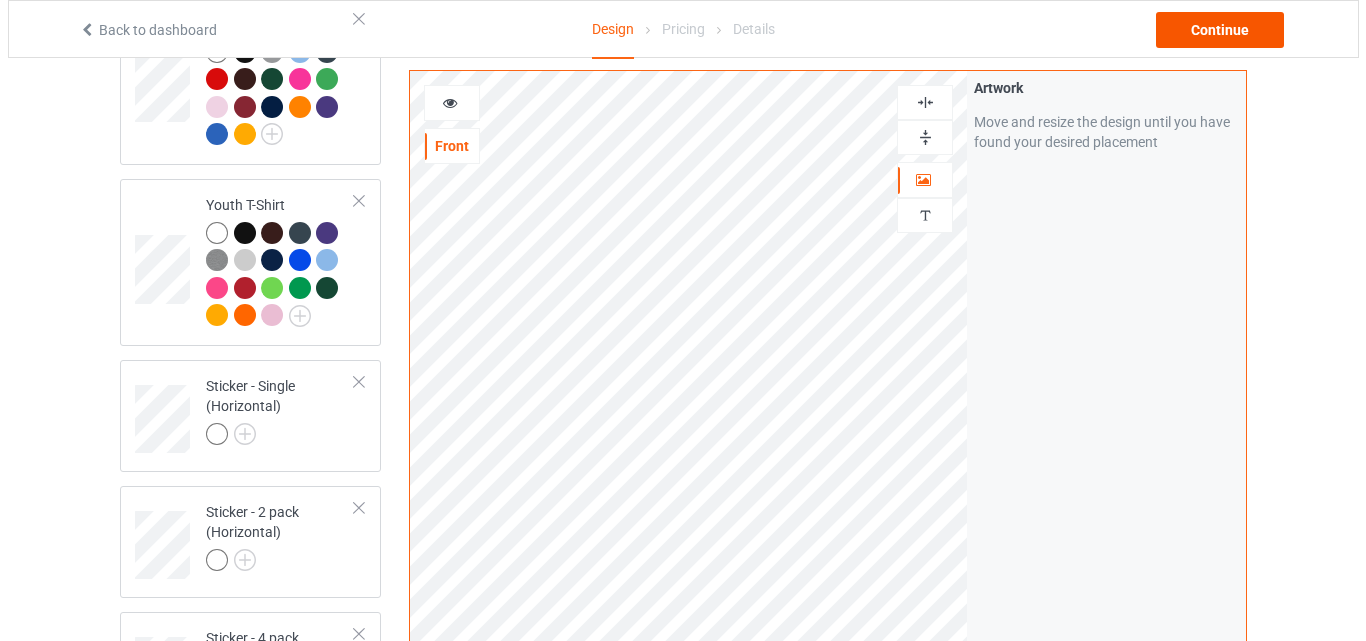 scroll, scrollTop: 0, scrollLeft: 0, axis: both 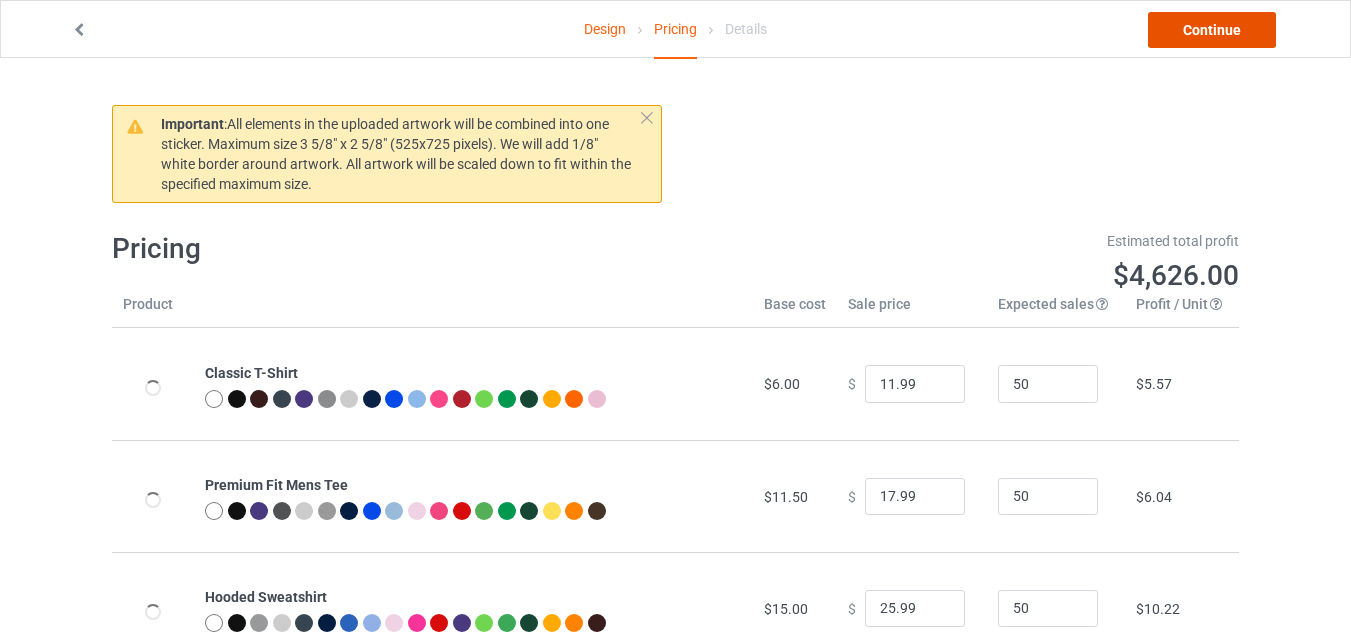 click on "Continue" at bounding box center [1212, 30] 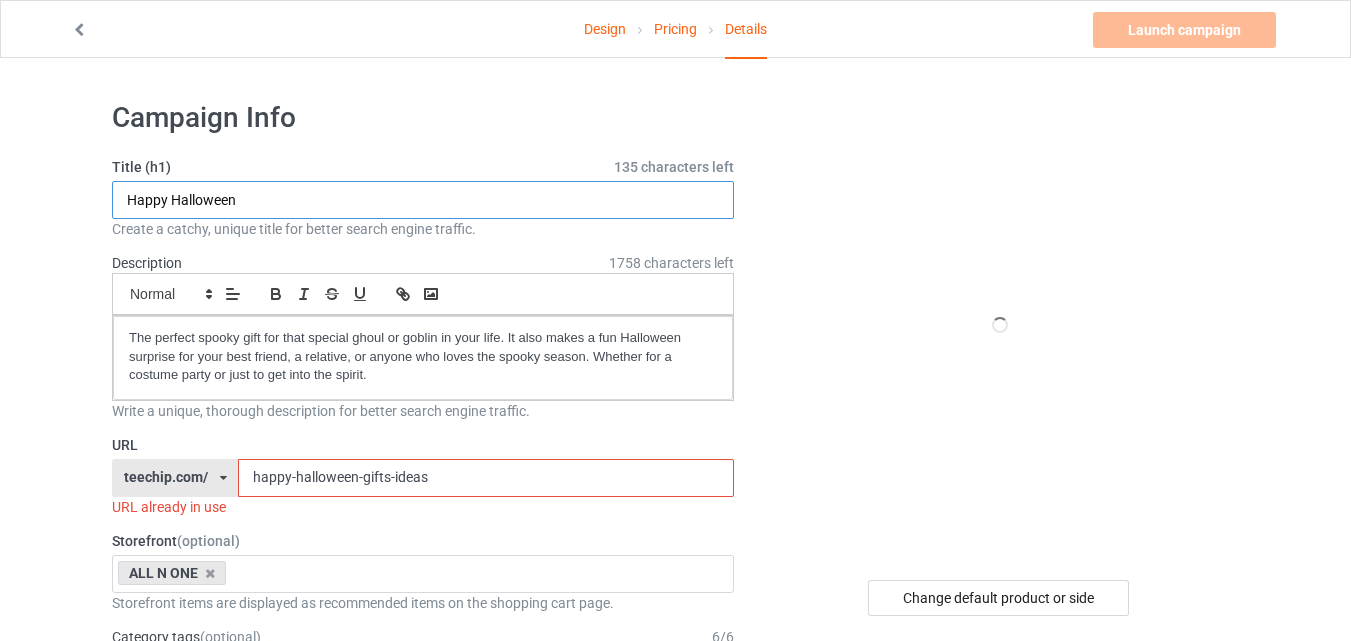 drag, startPoint x: 165, startPoint y: 196, endPoint x: 110, endPoint y: 198, distance: 55.03635 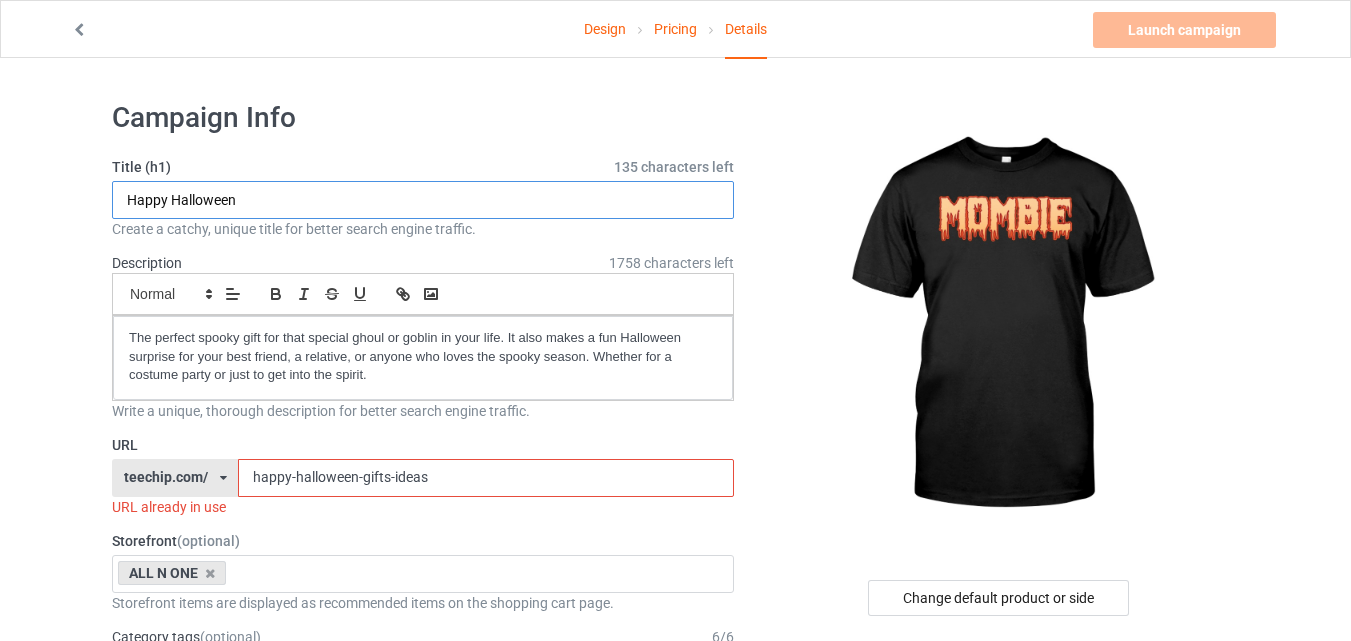 paste on "Jack O Lantern Pumpki" 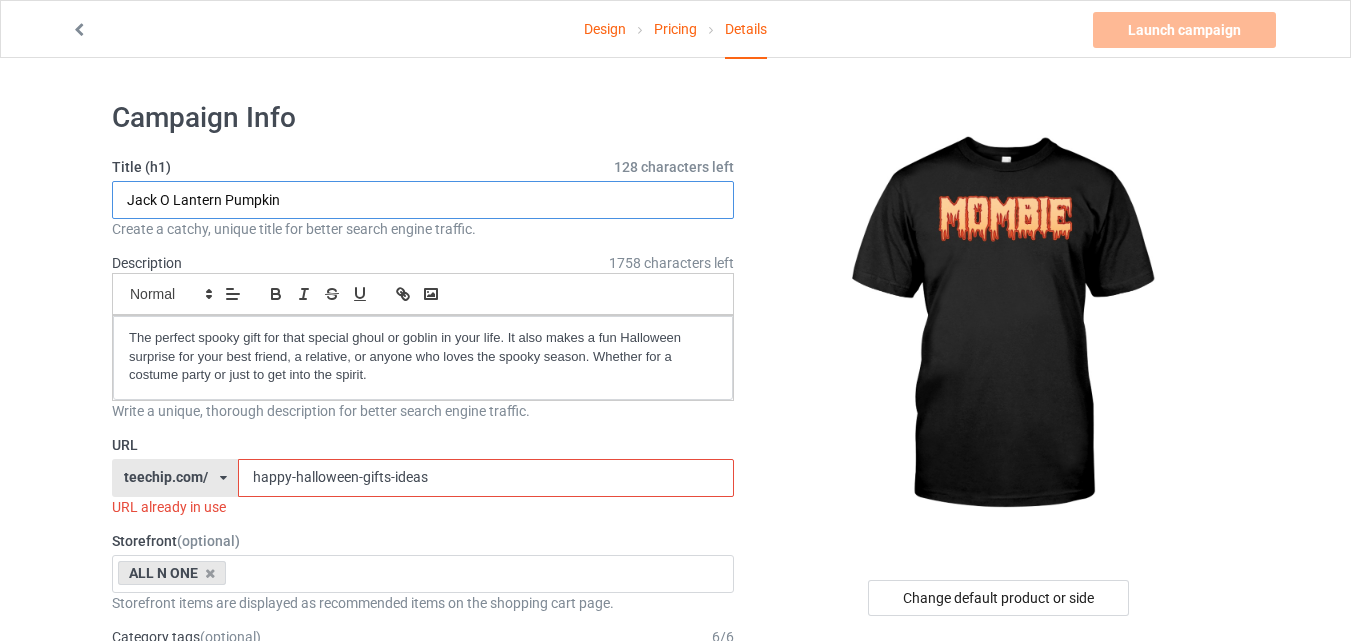drag, startPoint x: 249, startPoint y: 193, endPoint x: 14, endPoint y: 193, distance: 235 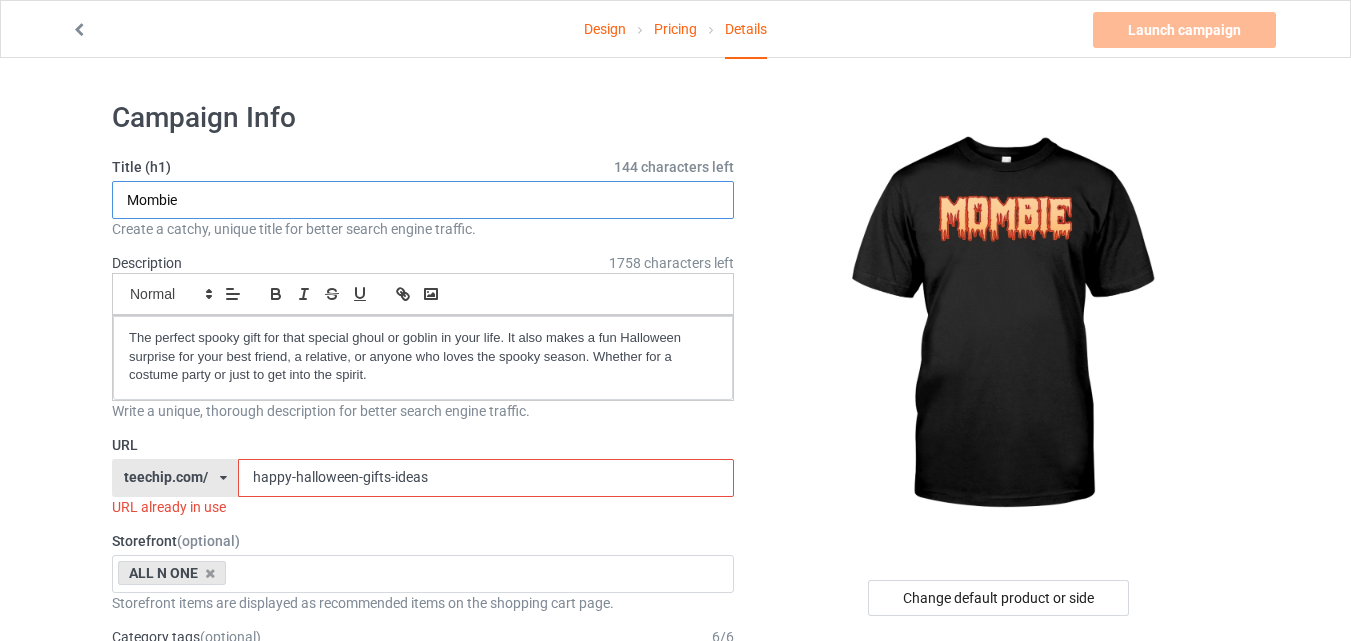 type on "Mombie" 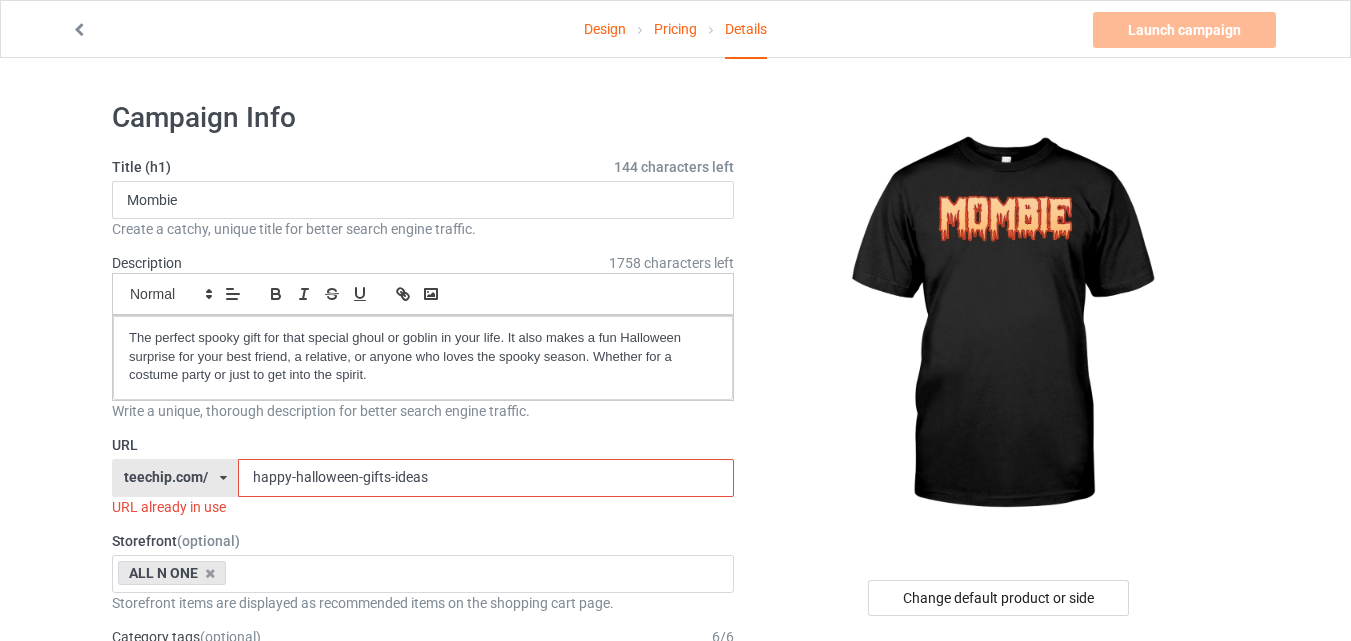 drag, startPoint x: 440, startPoint y: 472, endPoint x: 188, endPoint y: 487, distance: 252.44603 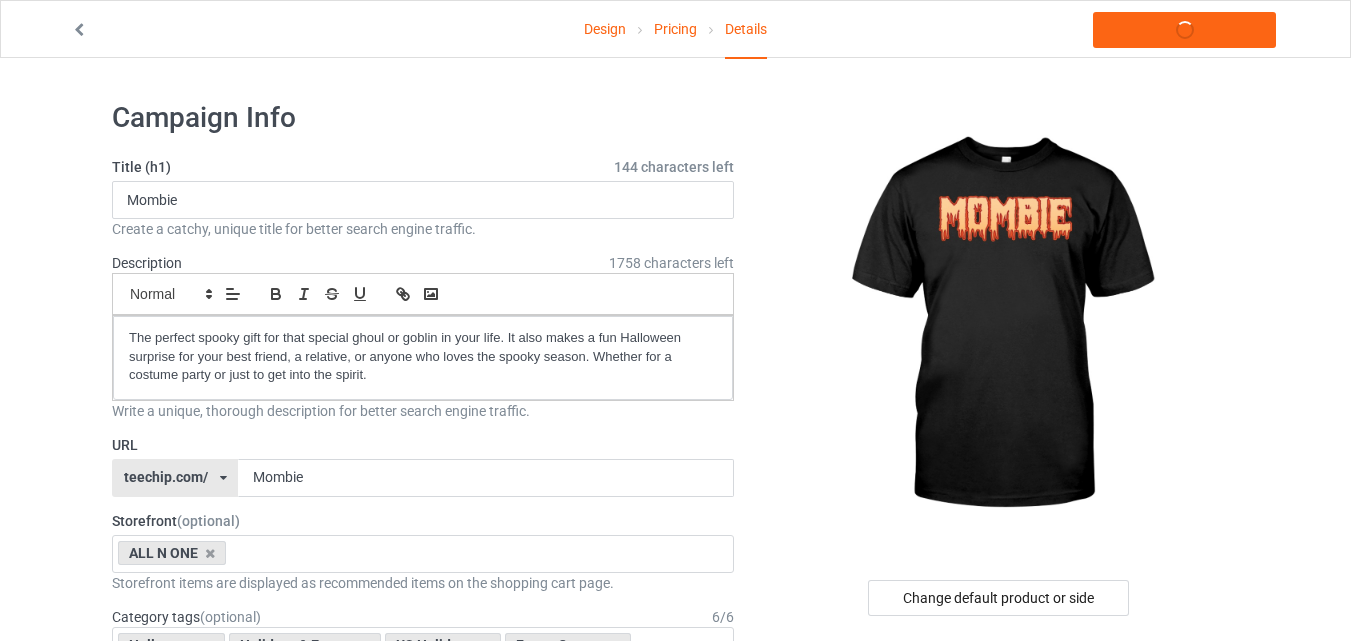 click on "Storefront (optional)" at bounding box center [423, 521] 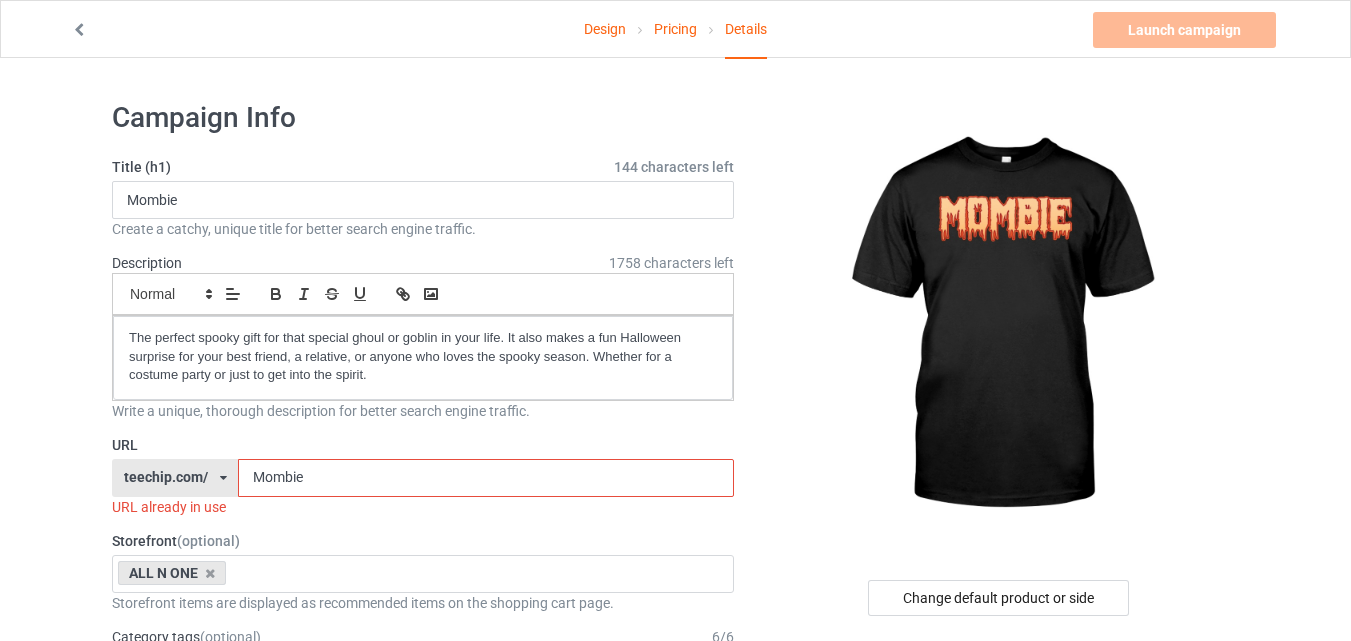 click on "Mombie" at bounding box center (485, 478) 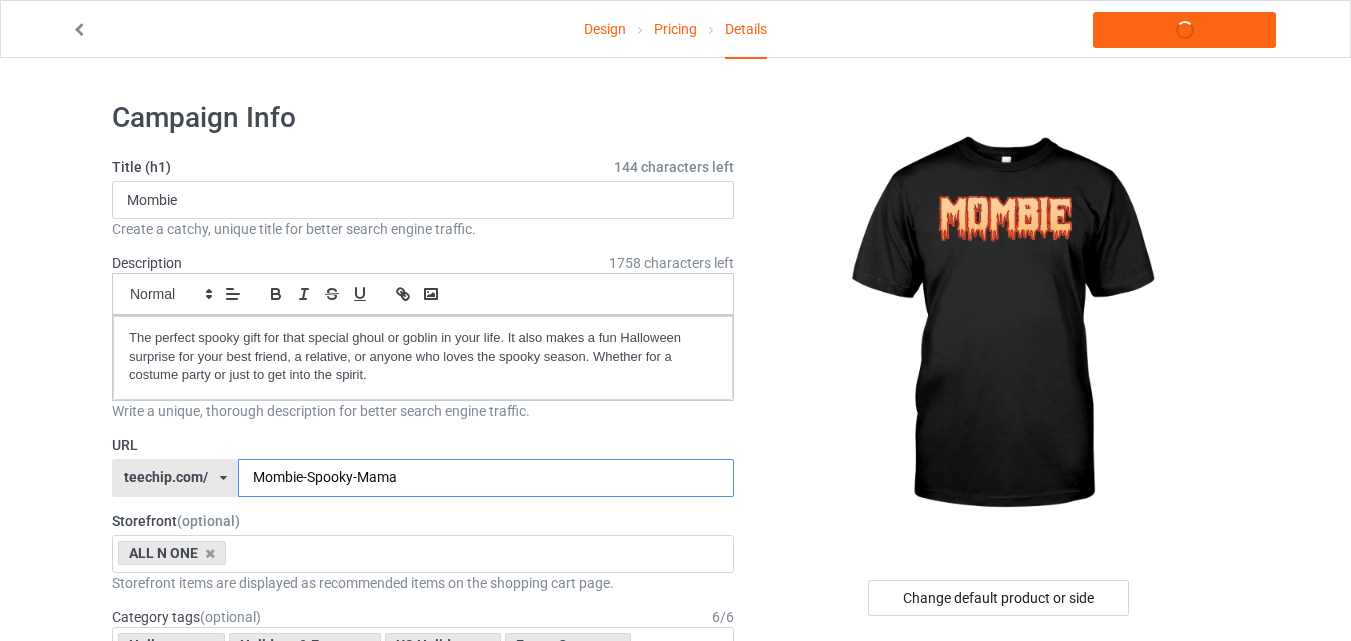 type on "Mombie-Spooky-Mama" 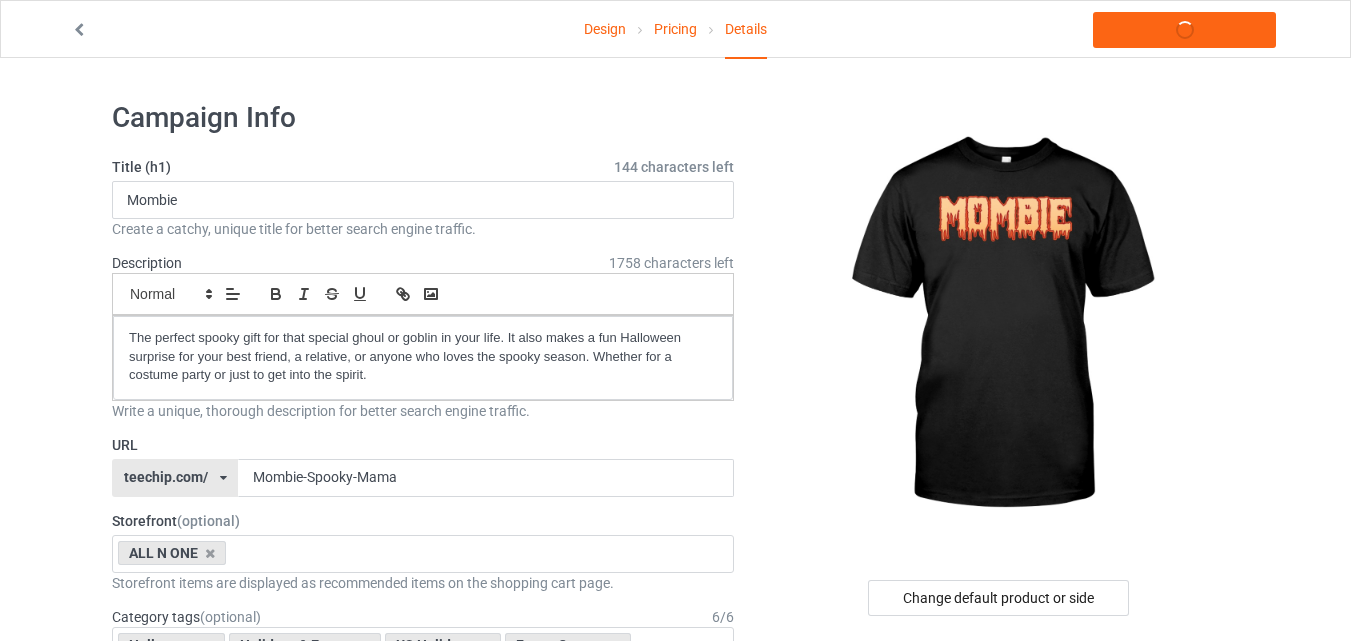 click on "Design Pricing Details Launch campaign Campaign Info Title (h1) 144   characters left Mombie Create a catchy, unique title for better search engine traffic. Description 1758   characters left       Small Normal Large Big Huge                                                                                     The perfect spooky gift for that special ghoul or goblin in your life. It also makes a fun Halloween surprise for your best friend, a relative, or anyone who loves the spooky season. Whether for a costume party or just to get into the spirit. Write a unique, thorough description for better search engine traffic. URL teechip.com/ teechip.com/ 587d0d41cee36fd012c64a69 Mombie-Spooky-Mama Storefront (optional) ALL N ONE Dim And Bright 65859825c9d667002edf334c 64f9c2475109b1002e69dc62 Storefront items are displayed as recommended items on the shopping cart page. Category tags (optional) 6 / 6 Halloween Holidays & Events US Holidays Funny Quotes New Year Humor Spooky season Age > 1-19 > 1 Age > 1-12 Months Age" at bounding box center (675, 1108) 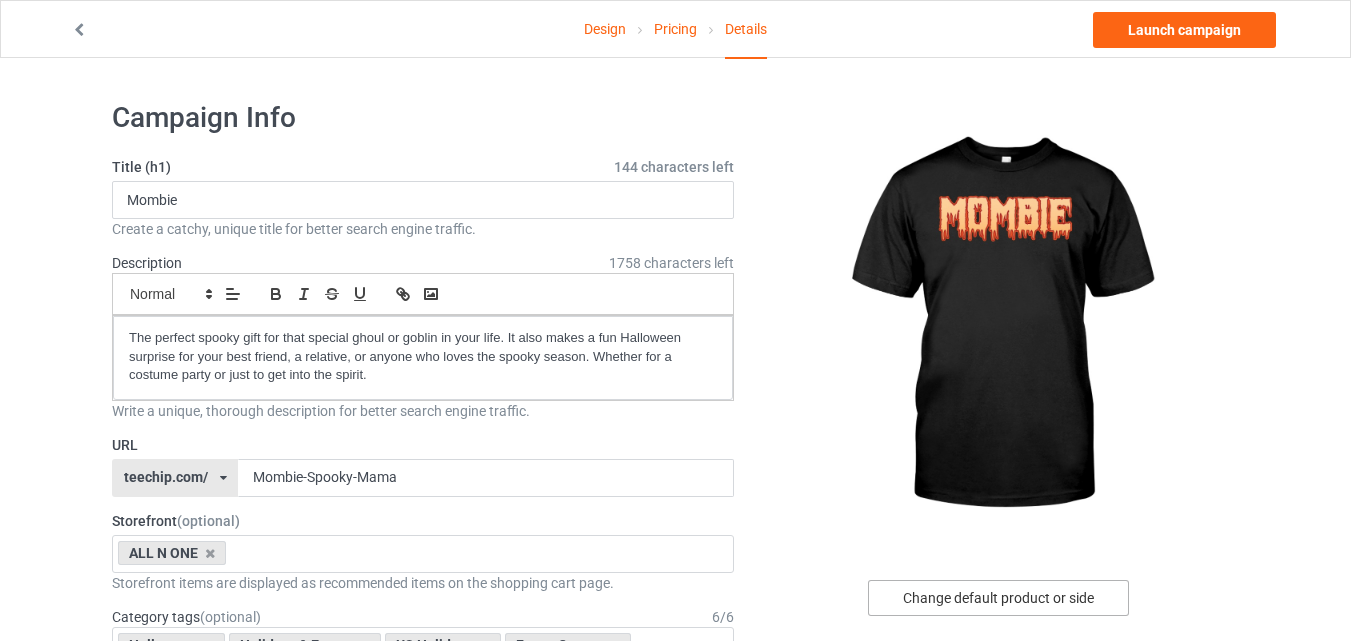 click on "Change default product or side" at bounding box center (998, 598) 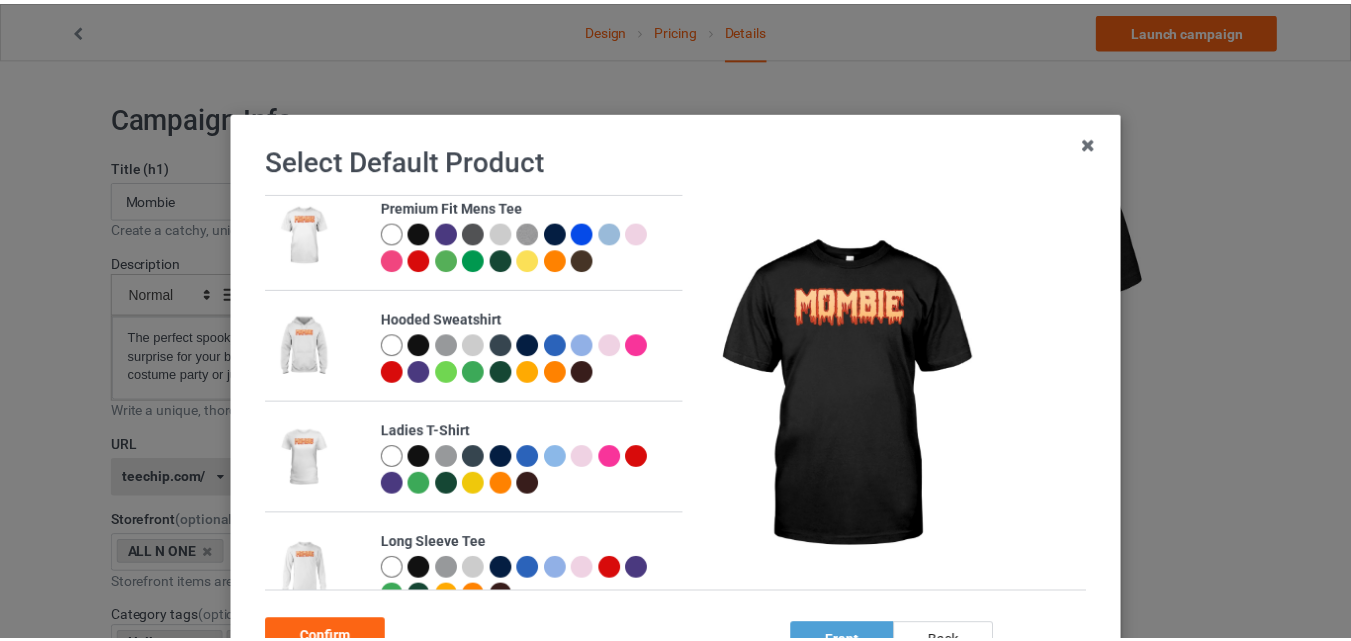 scroll, scrollTop: 149, scrollLeft: 0, axis: vertical 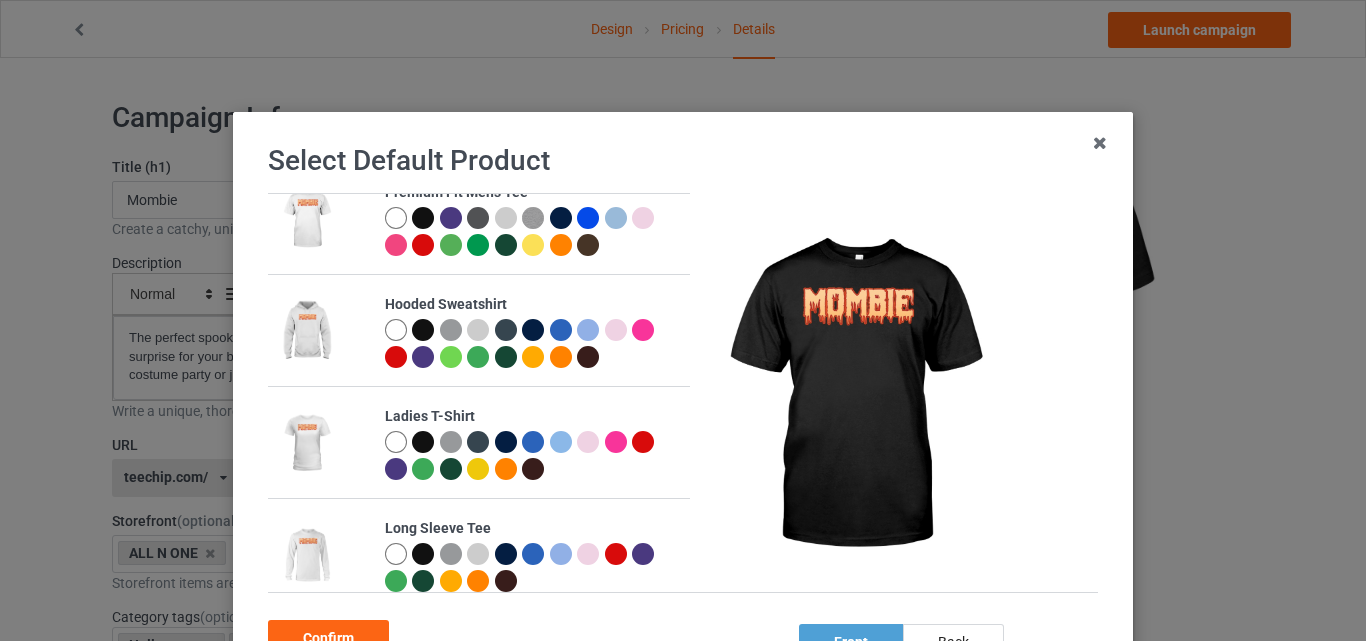 click at bounding box center [396, 442] 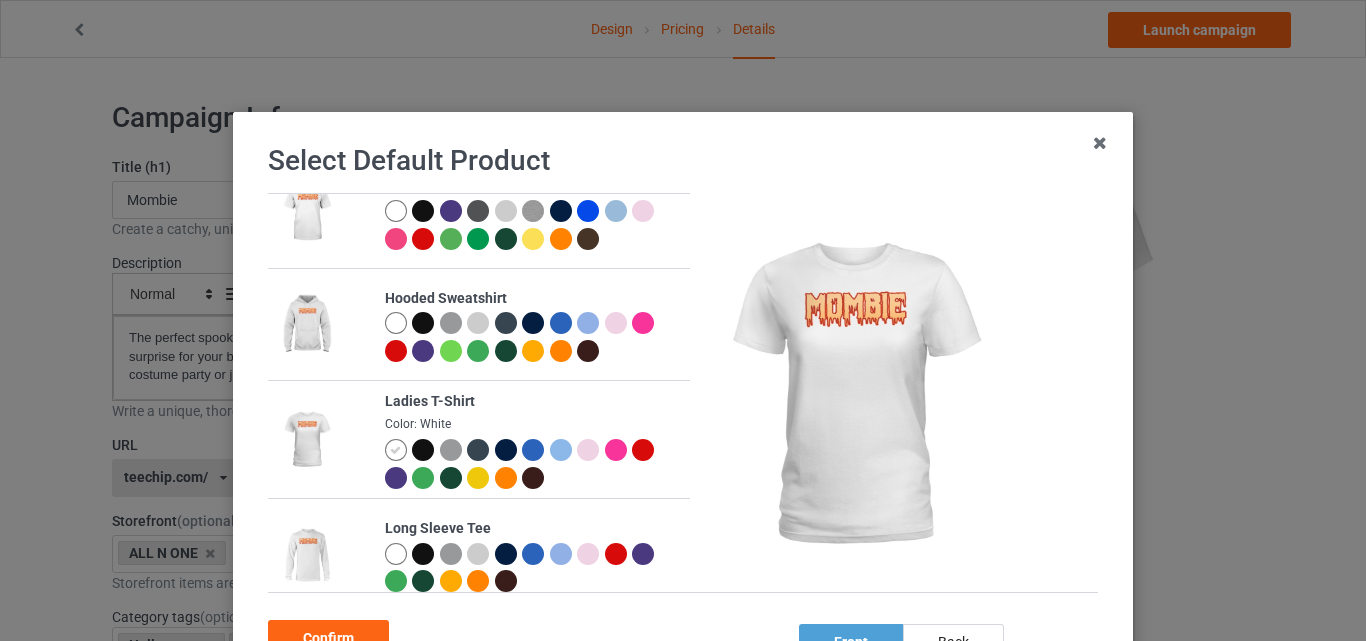 click at bounding box center (423, 450) 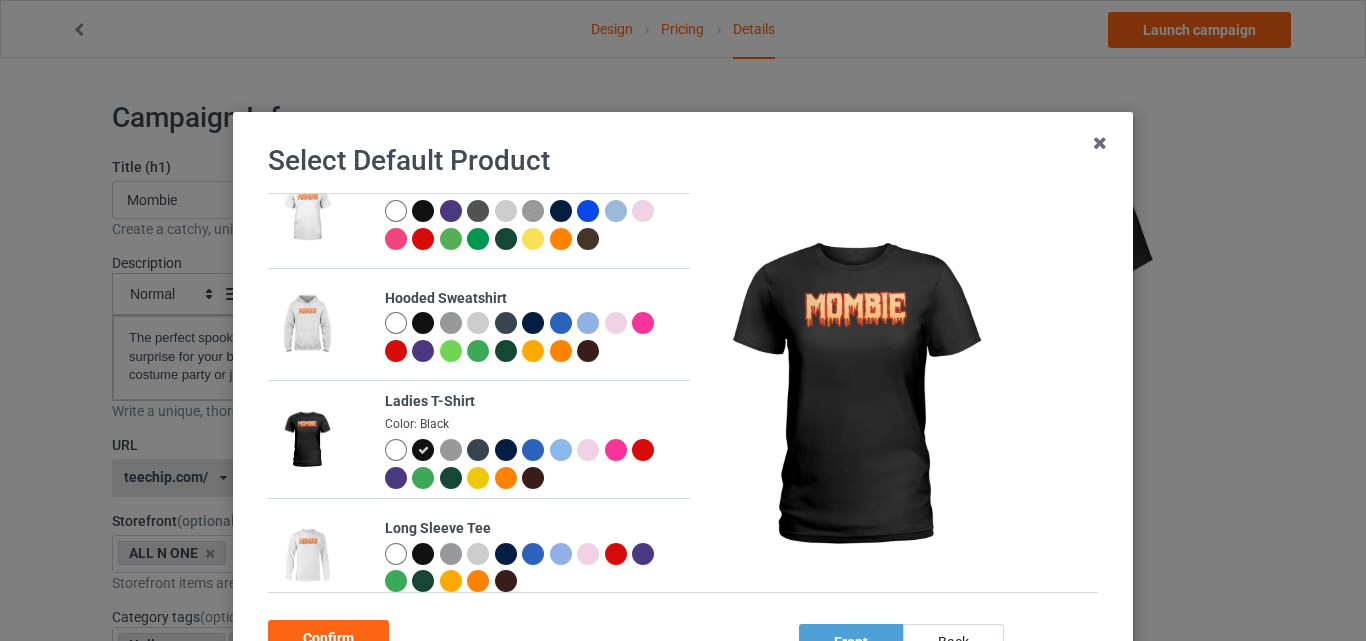 click at bounding box center (396, 450) 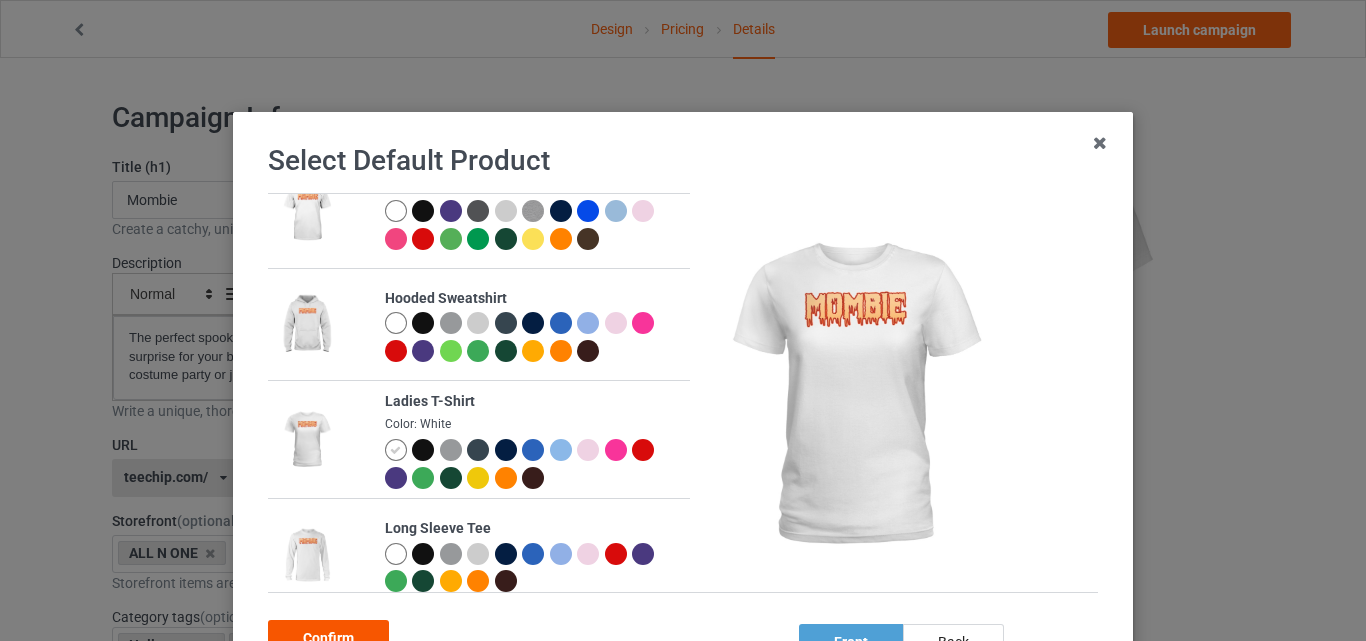 click on "Confirm" at bounding box center [328, 638] 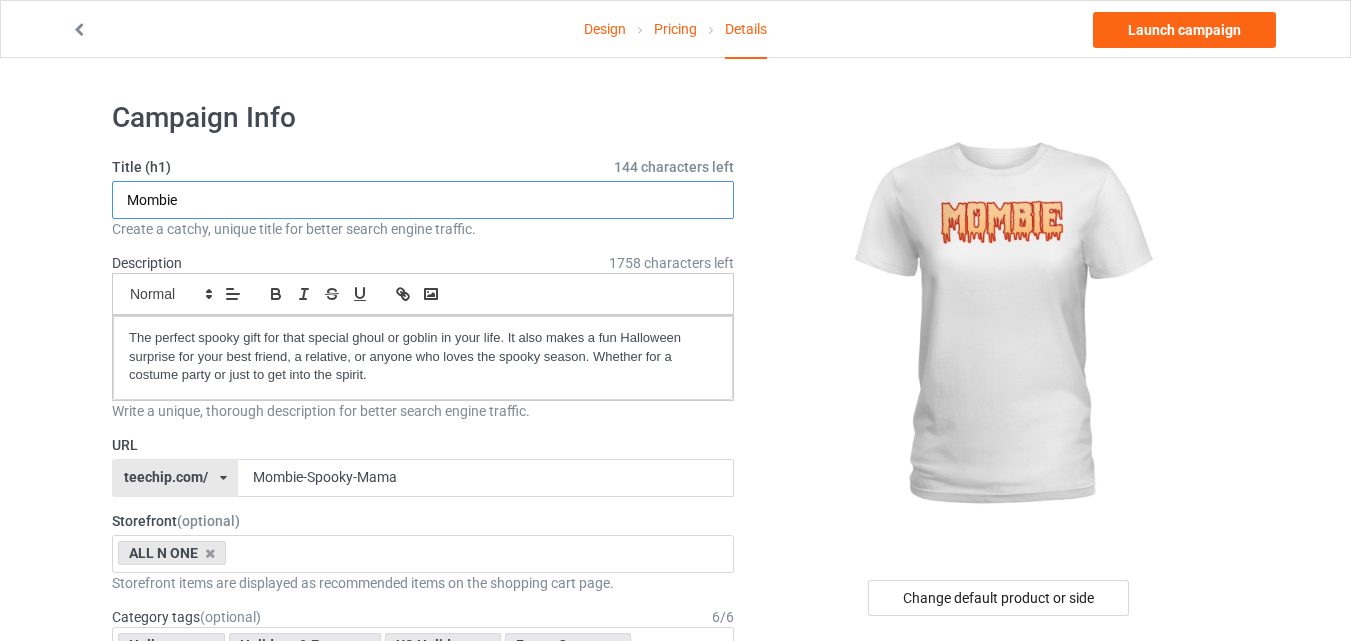 drag, startPoint x: 183, startPoint y: 197, endPoint x: 93, endPoint y: 198, distance: 90.005554 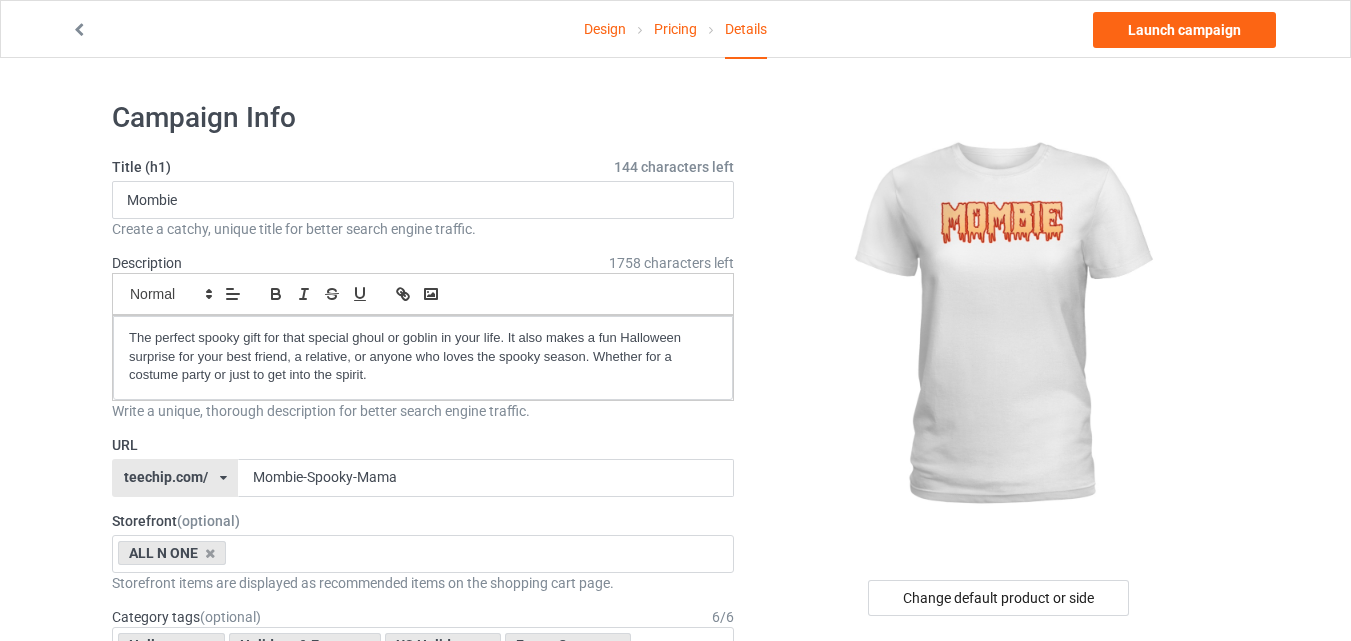 click on "Design Pricing Details Launch campaign Campaign Info Title (h1) 144   characters left Mombie Create a catchy, unique title for better search engine traffic. Description 1758   characters left       Small Normal Large Big Huge                                                                                     The perfect spooky gift for that special ghoul or goblin in your life. It also makes a fun Halloween surprise for your best friend, a relative, or anyone who loves the spooky season. Whether for a costume party or just to get into the spirit. Write a unique, thorough description for better search engine traffic. URL teechip.com/ teechip.com/ 587d0d41cee36fd012c64a69 Mombie-Spooky-Mama Storefront (optional) ALL N ONE Dim And Bright 65859825c9d667002edf334c 64f9c2475109b1002e69dc62 Storefront items are displayed as recommended items on the shopping cart page. Category tags (optional) 6 / 6 Halloween Holidays & Events US Holidays Funny Quotes New Year Humor Spooky season Age > 1-19 > 1 Age > 1-12 Months Age" at bounding box center [675, 1108] 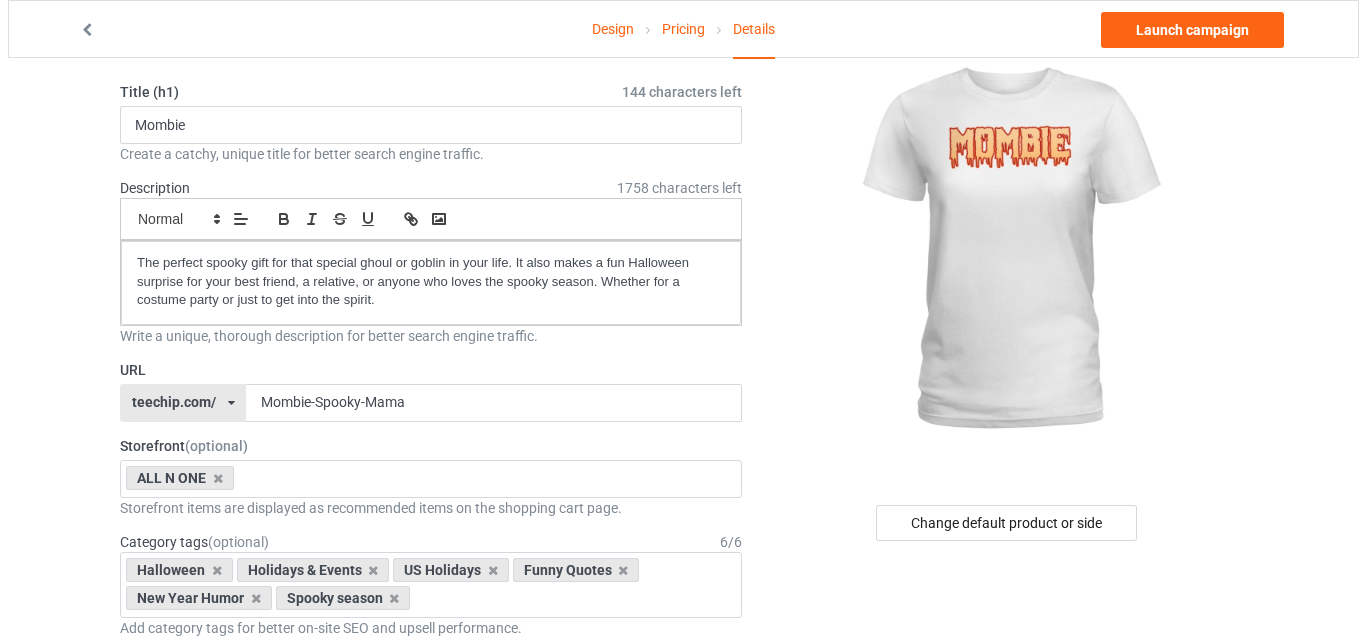 scroll, scrollTop: 0, scrollLeft: 0, axis: both 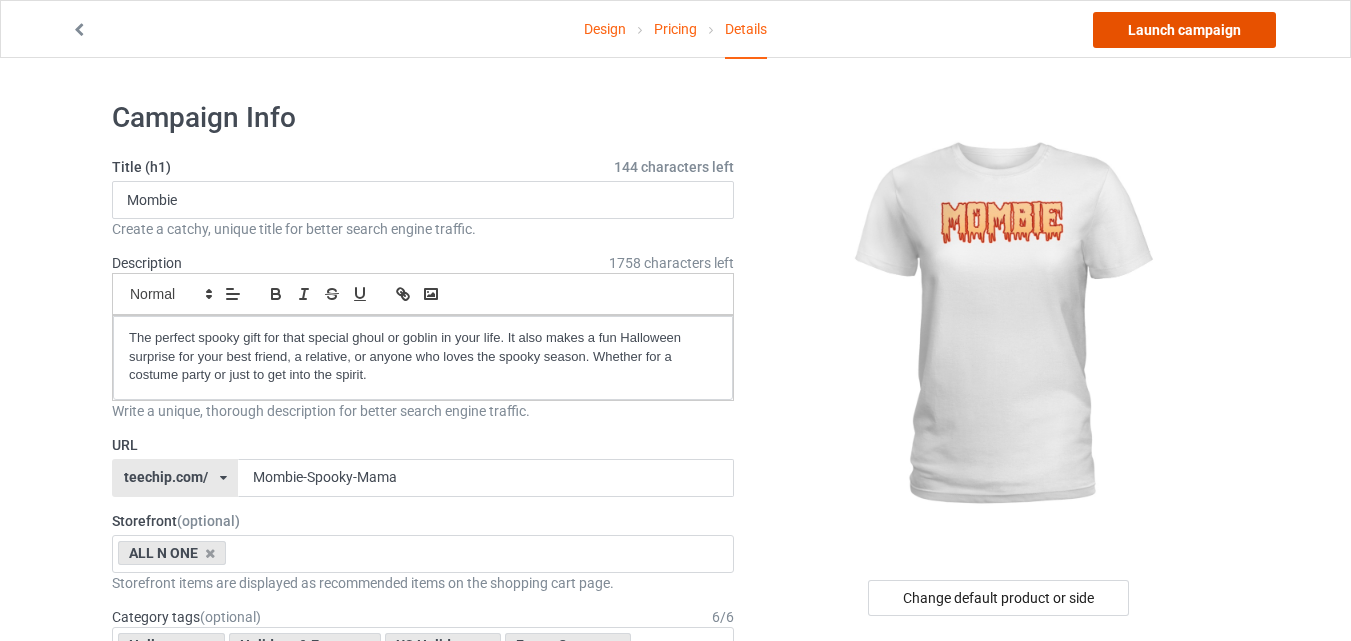 click on "Launch campaign" at bounding box center (1184, 30) 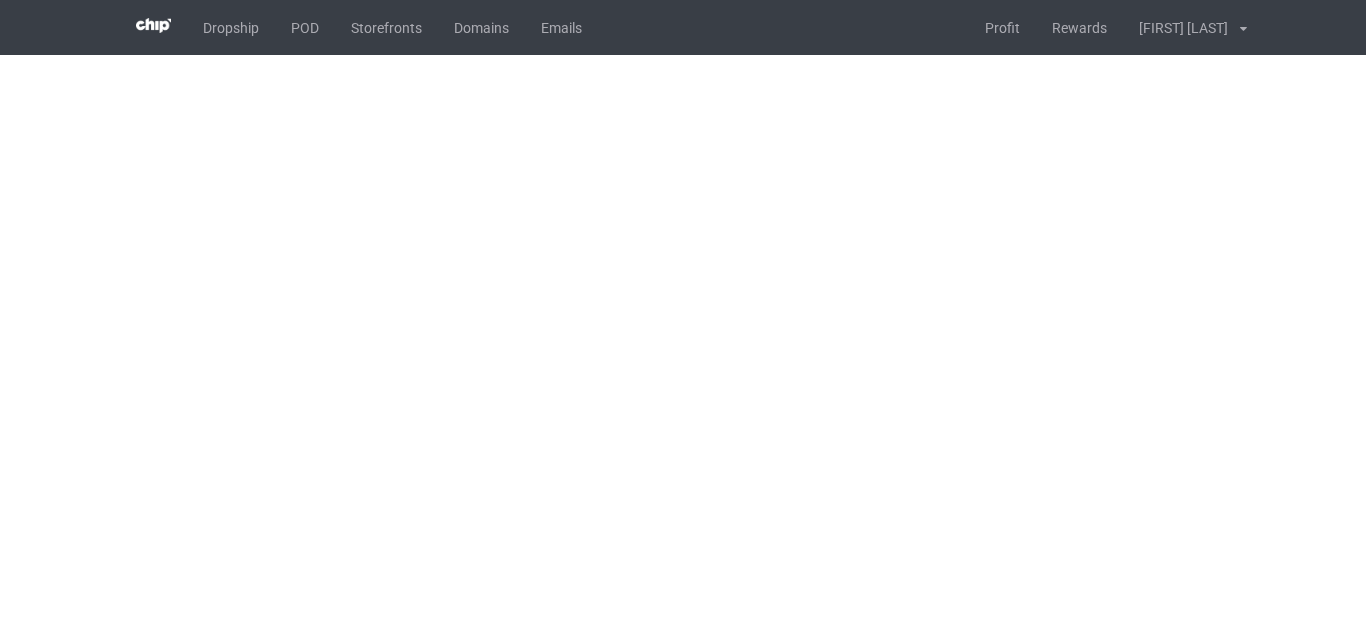 scroll, scrollTop: 0, scrollLeft: 0, axis: both 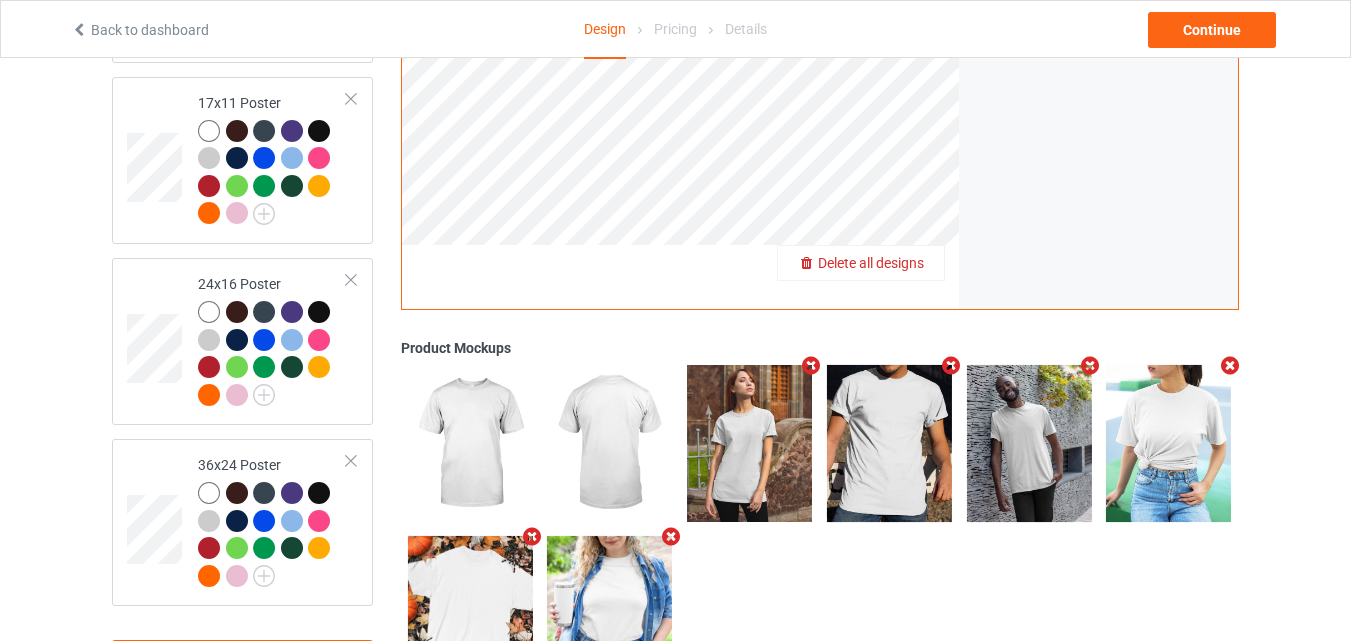click on "Delete all designs" at bounding box center [871, 264] 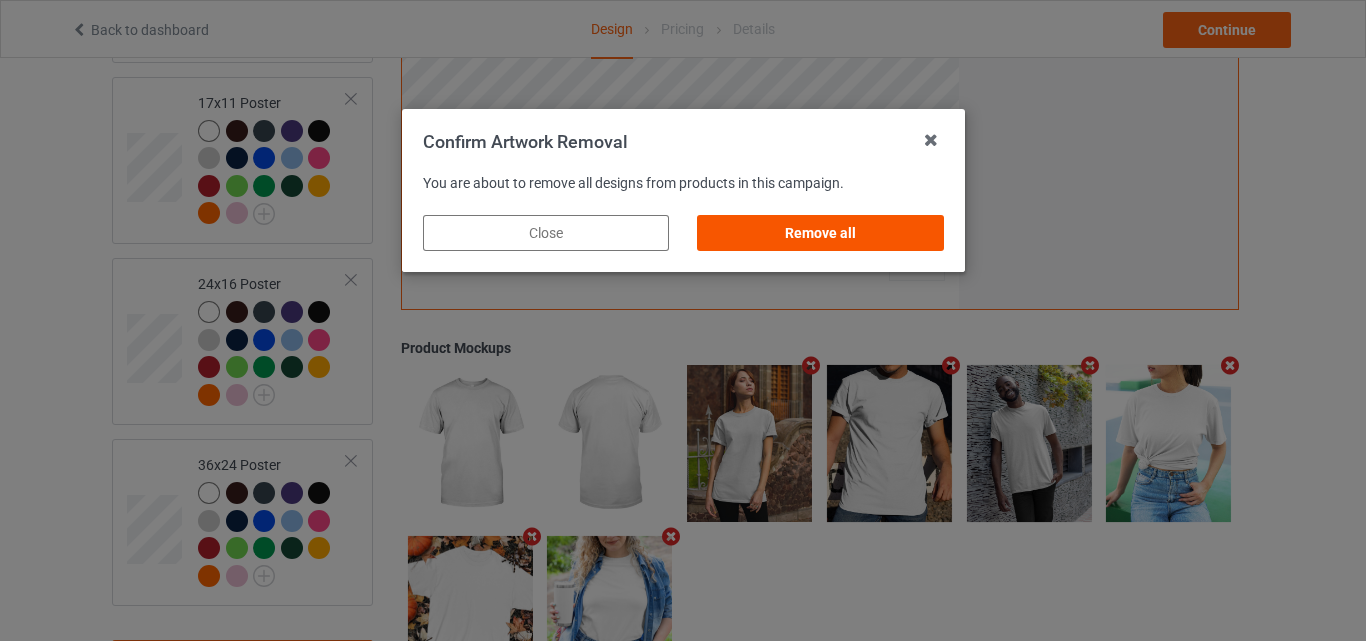click on "Remove all" at bounding box center (820, 233) 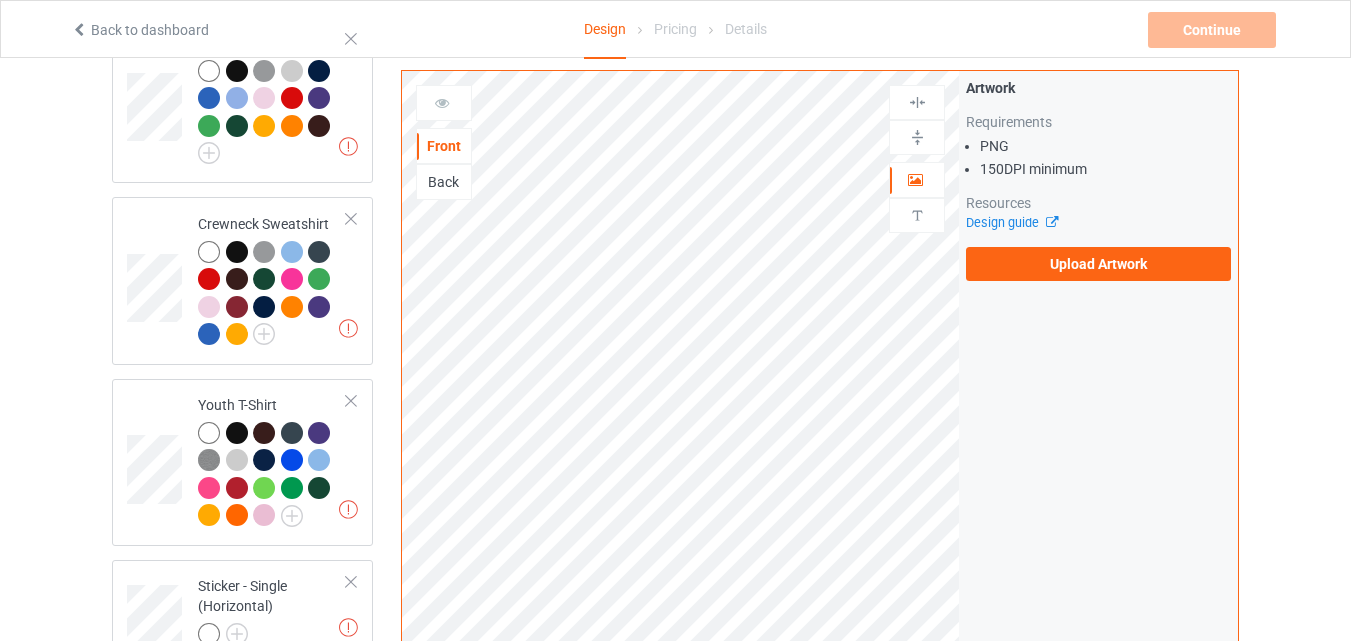 scroll, scrollTop: 825, scrollLeft: 0, axis: vertical 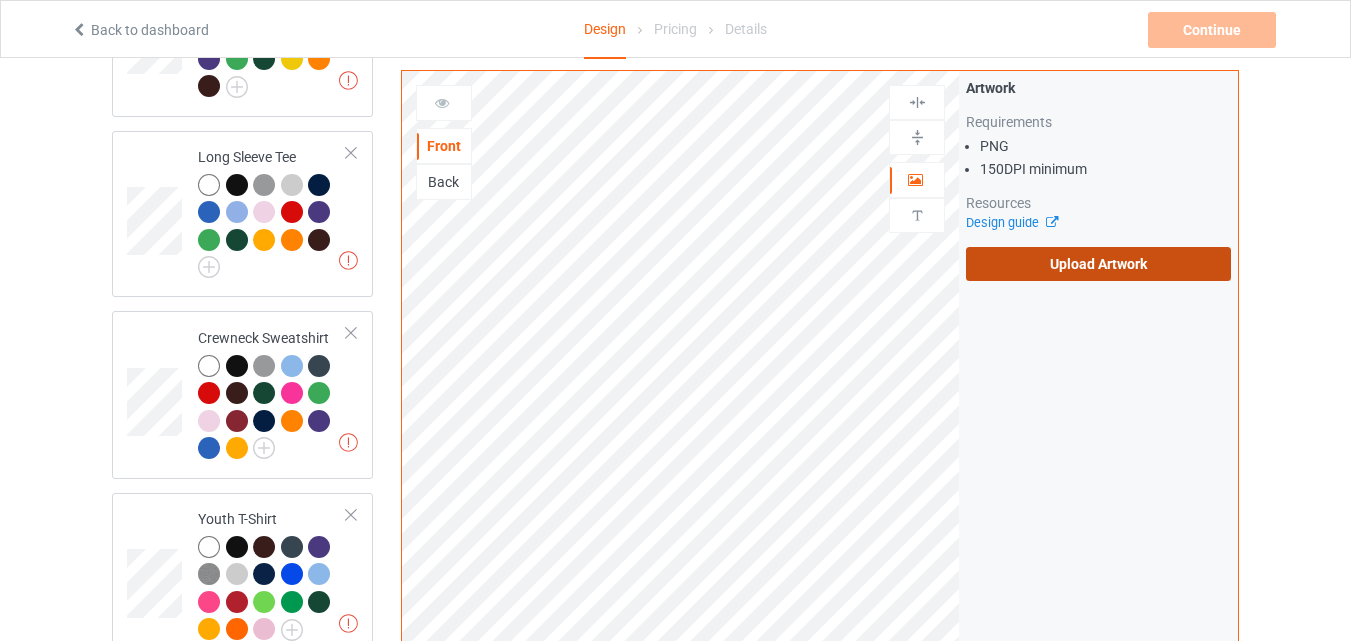 click on "Upload Artwork" at bounding box center (1098, 264) 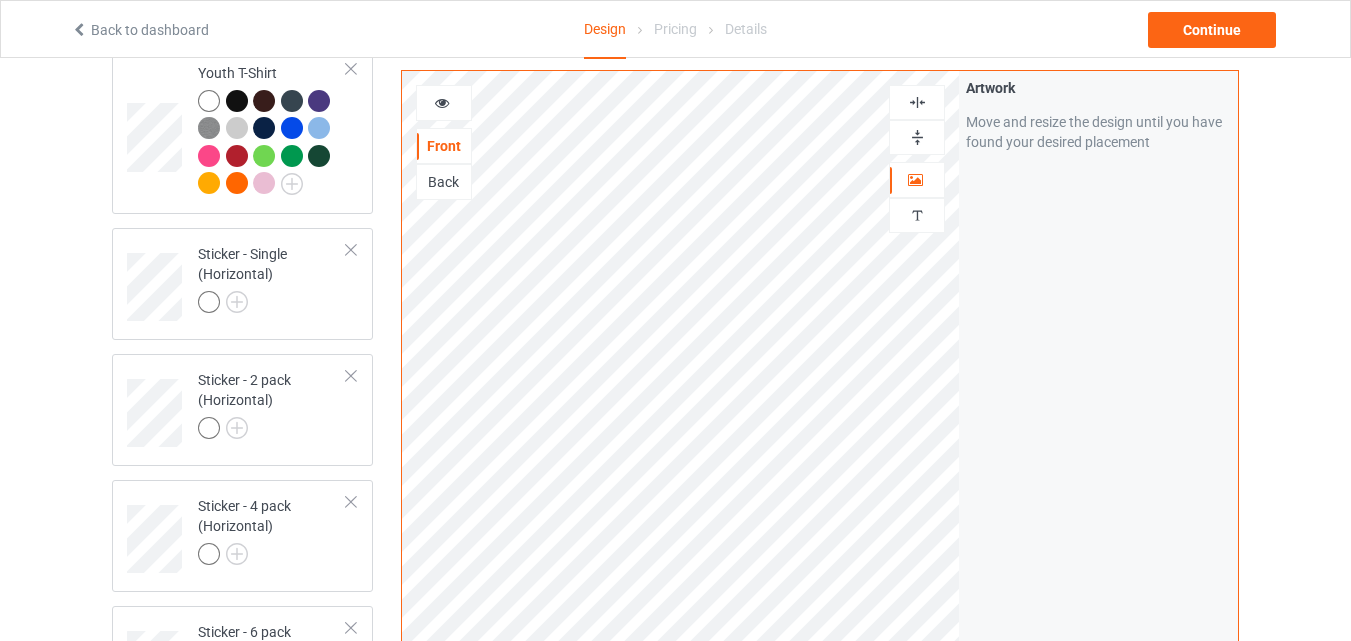 scroll, scrollTop: 1358, scrollLeft: 0, axis: vertical 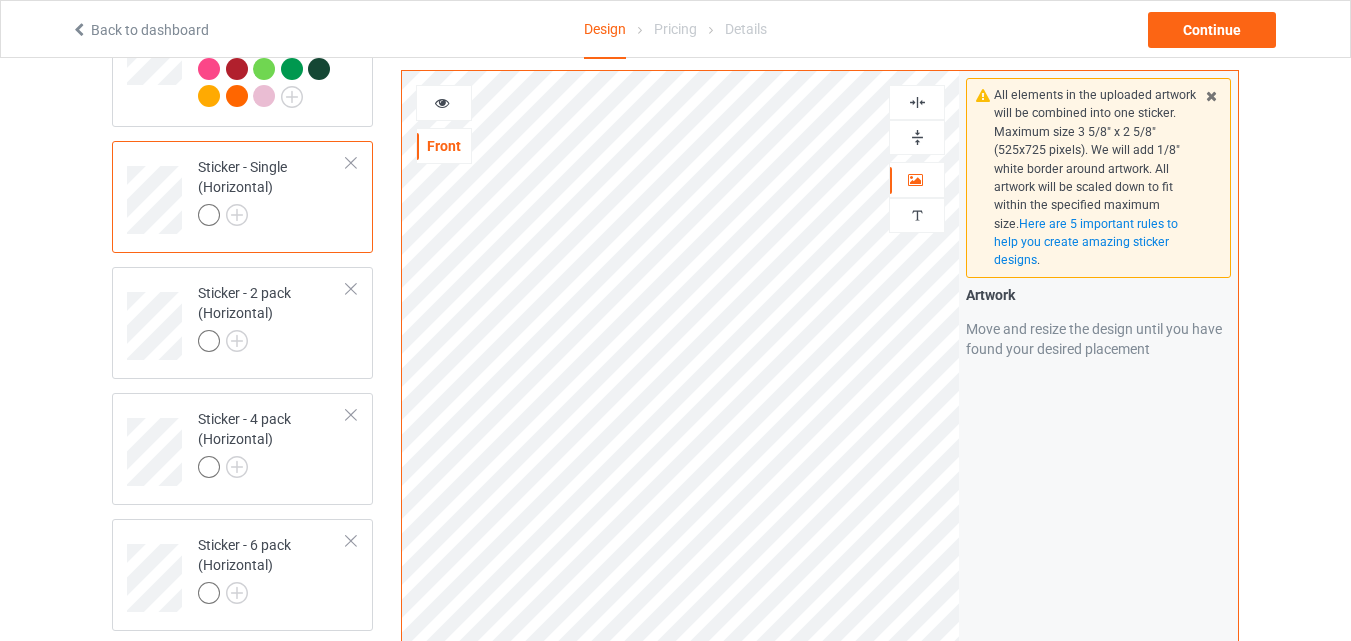 click at bounding box center [917, 102] 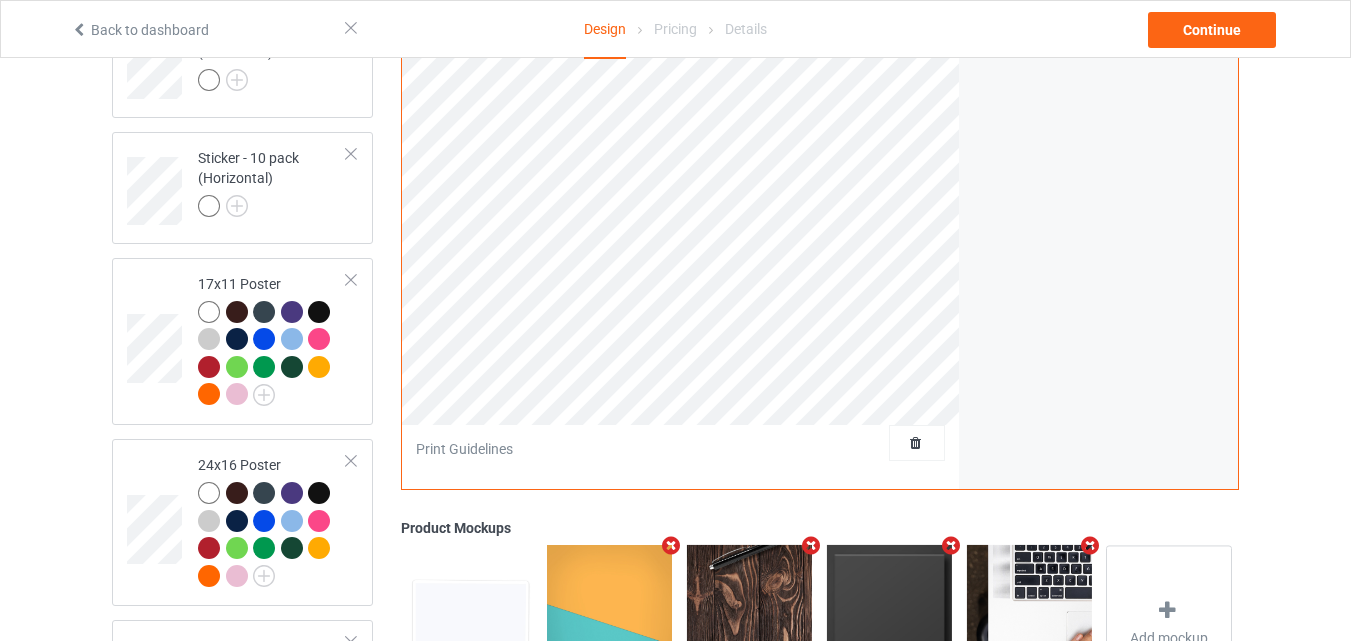 scroll, scrollTop: 2050, scrollLeft: 0, axis: vertical 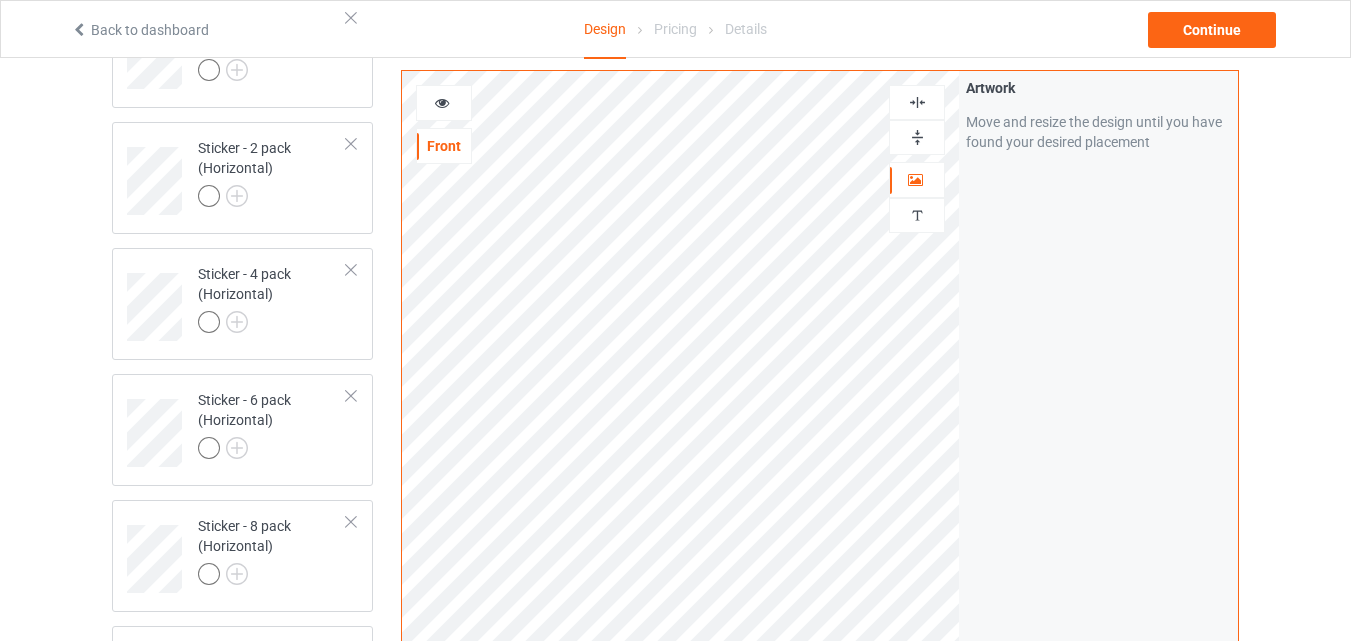 drag, startPoint x: 1339, startPoint y: 375, endPoint x: 1337, endPoint y: 361, distance: 14.142136 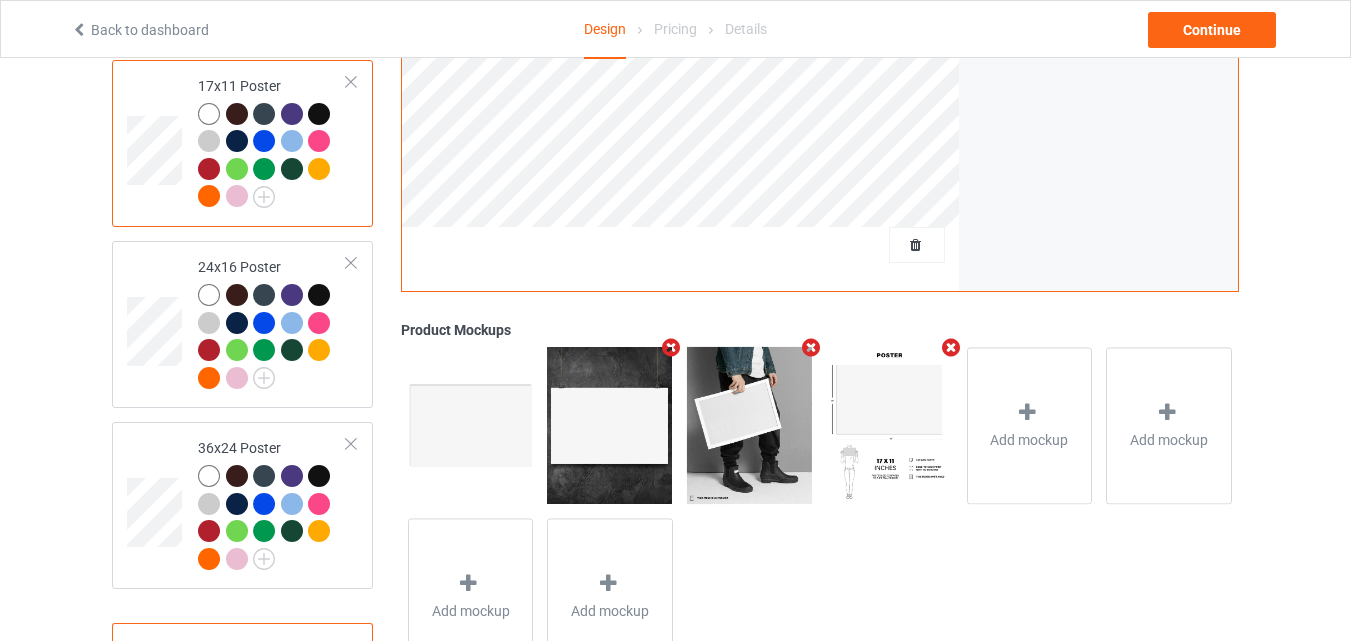 scroll, scrollTop: 2289, scrollLeft: 0, axis: vertical 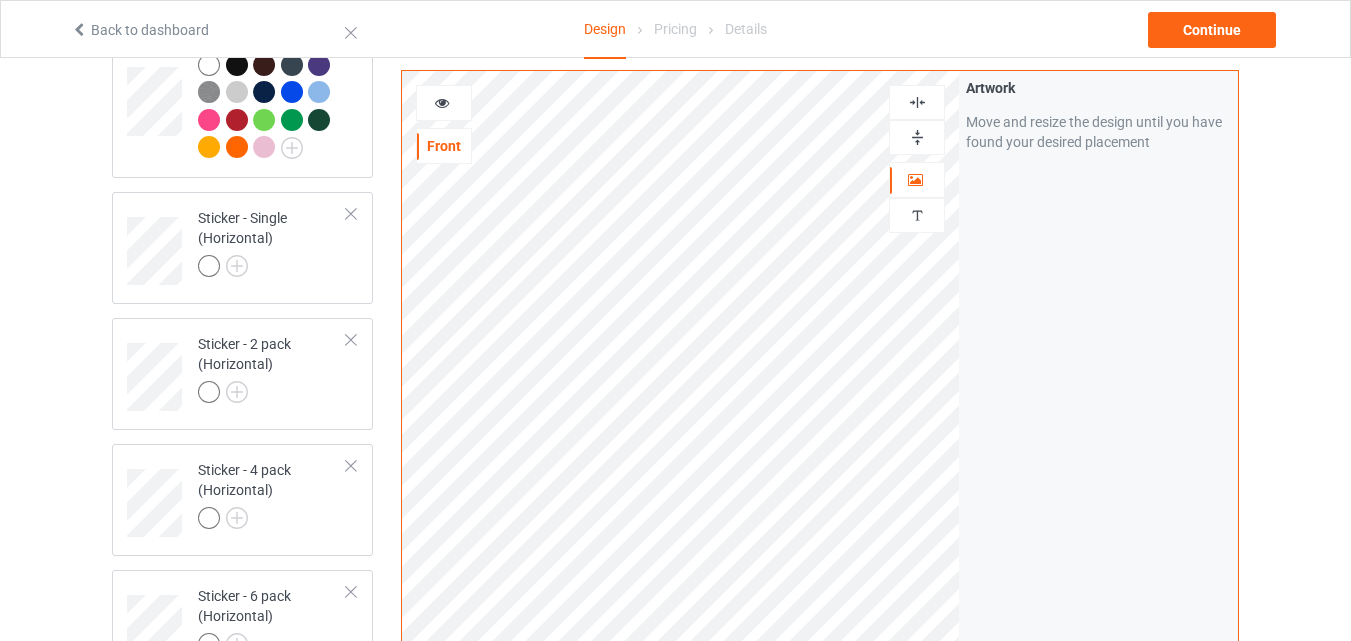 click at bounding box center (917, 137) 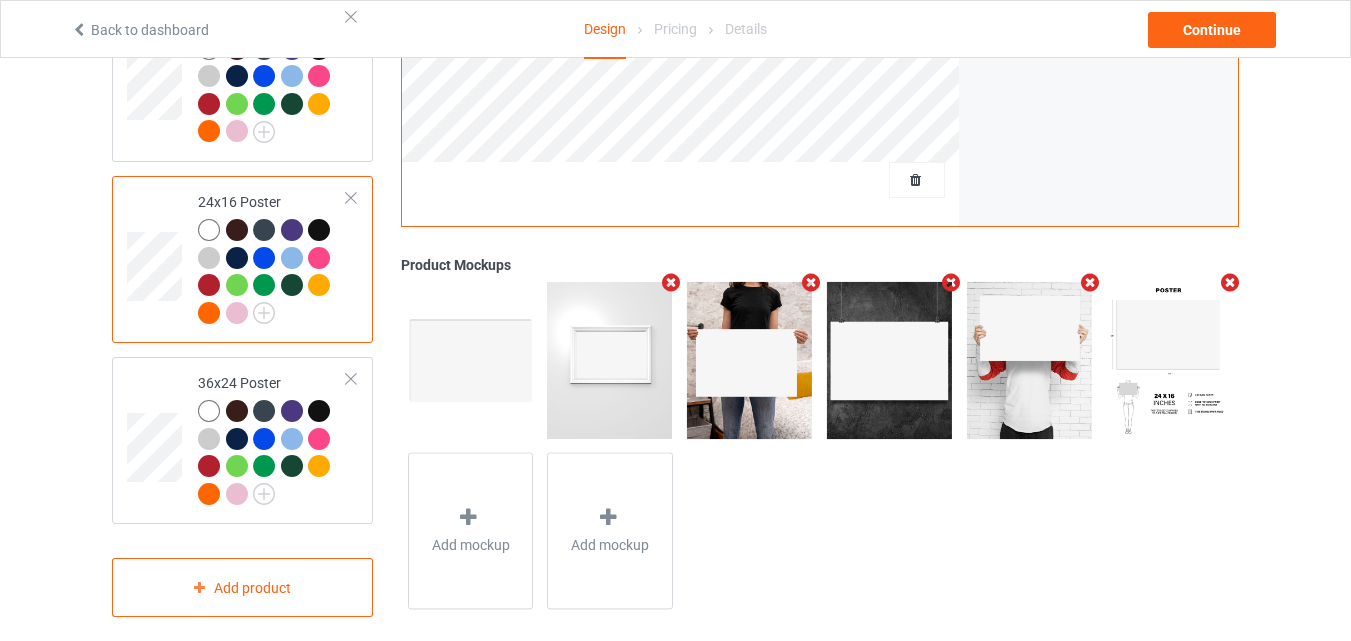 scroll, scrollTop: 2289, scrollLeft: 0, axis: vertical 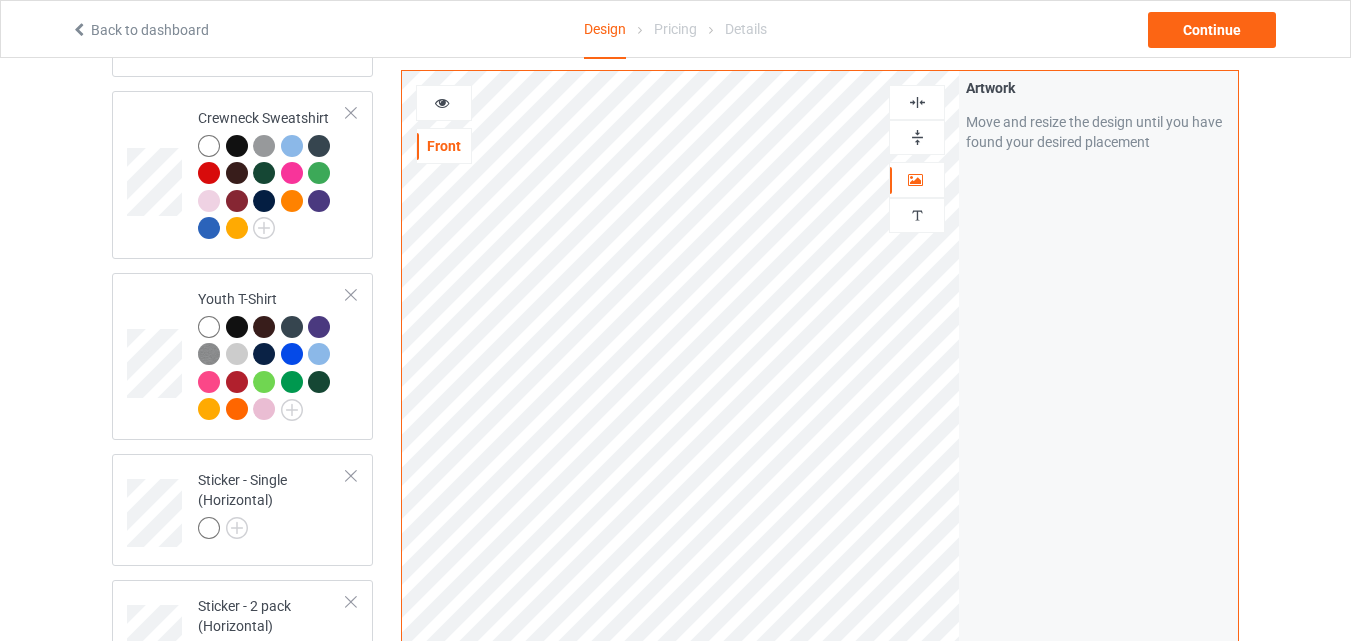 click at bounding box center [917, 137] 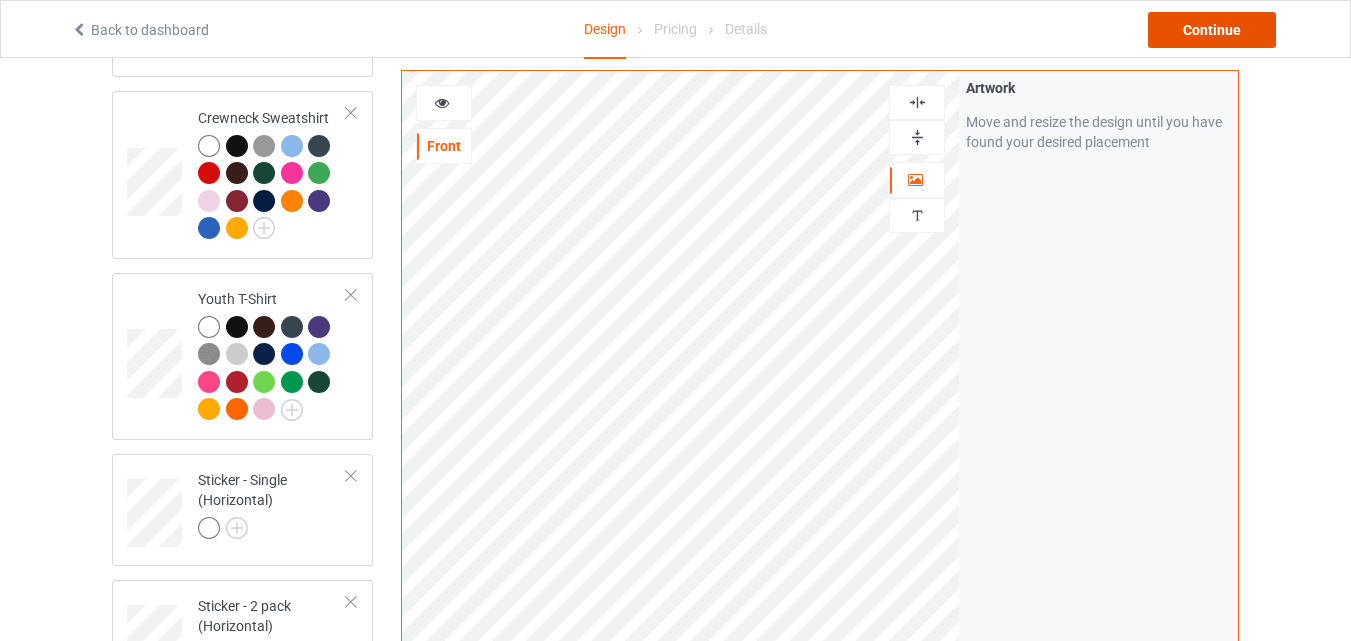click on "Continue" at bounding box center [1212, 30] 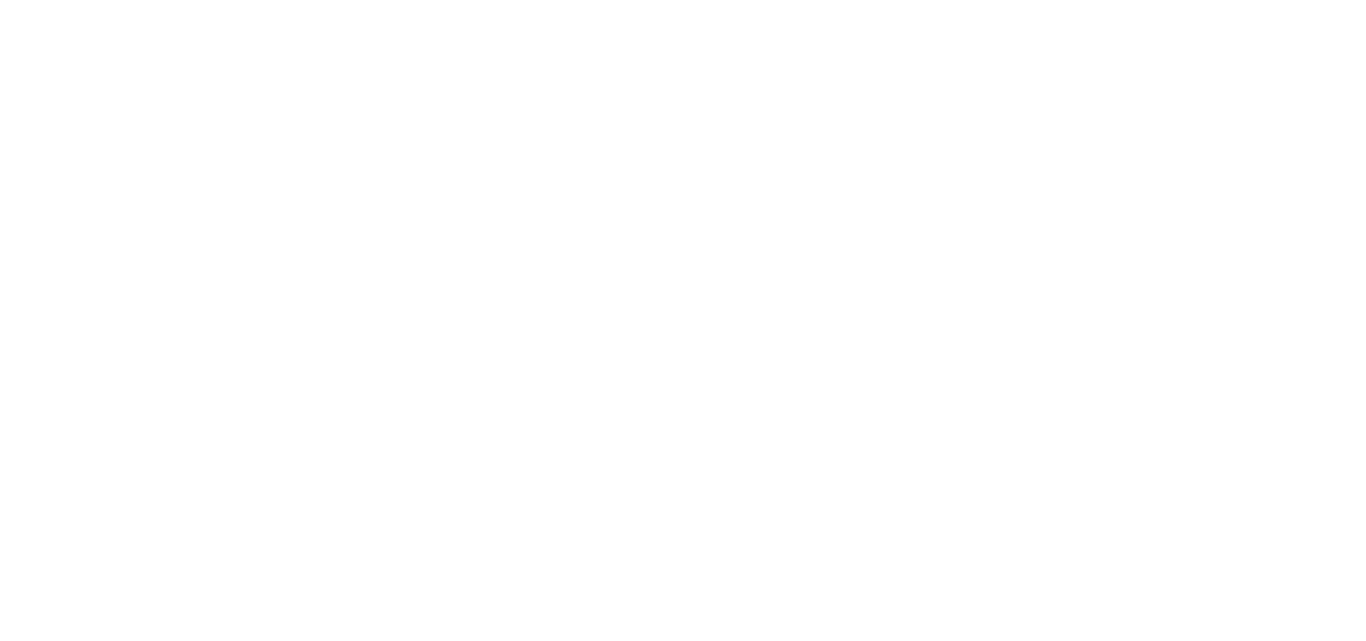 scroll, scrollTop: 0, scrollLeft: 0, axis: both 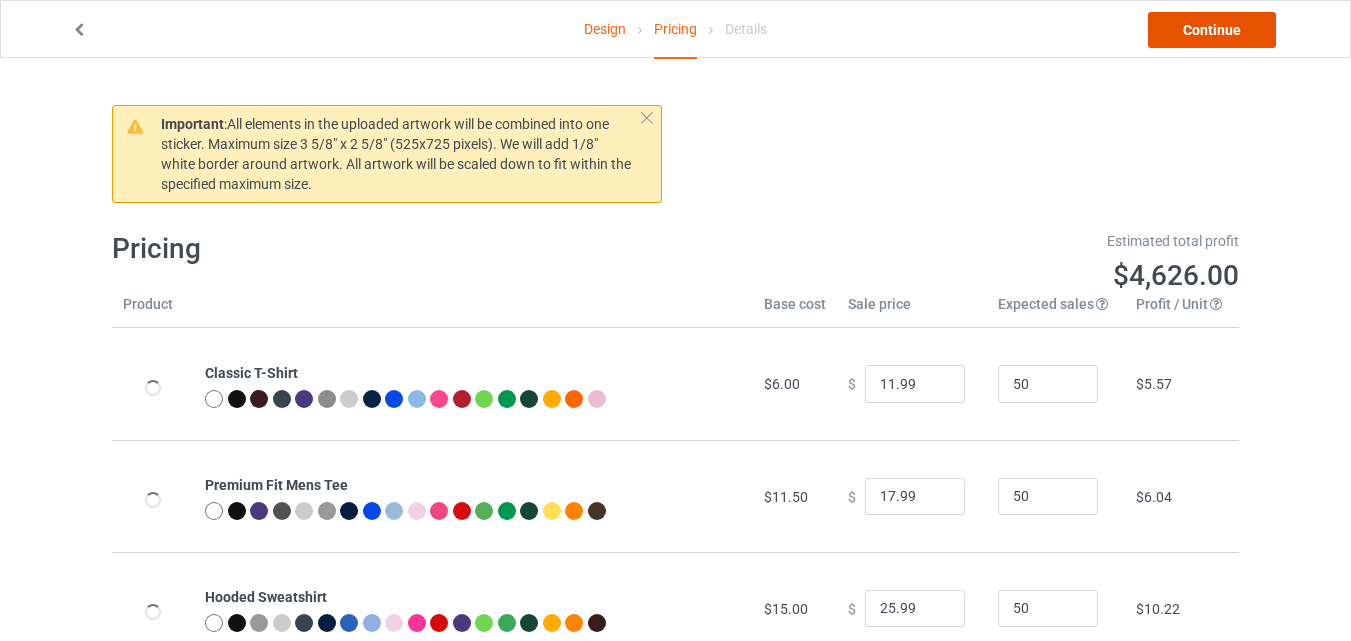 click on "Continue" at bounding box center (1212, 30) 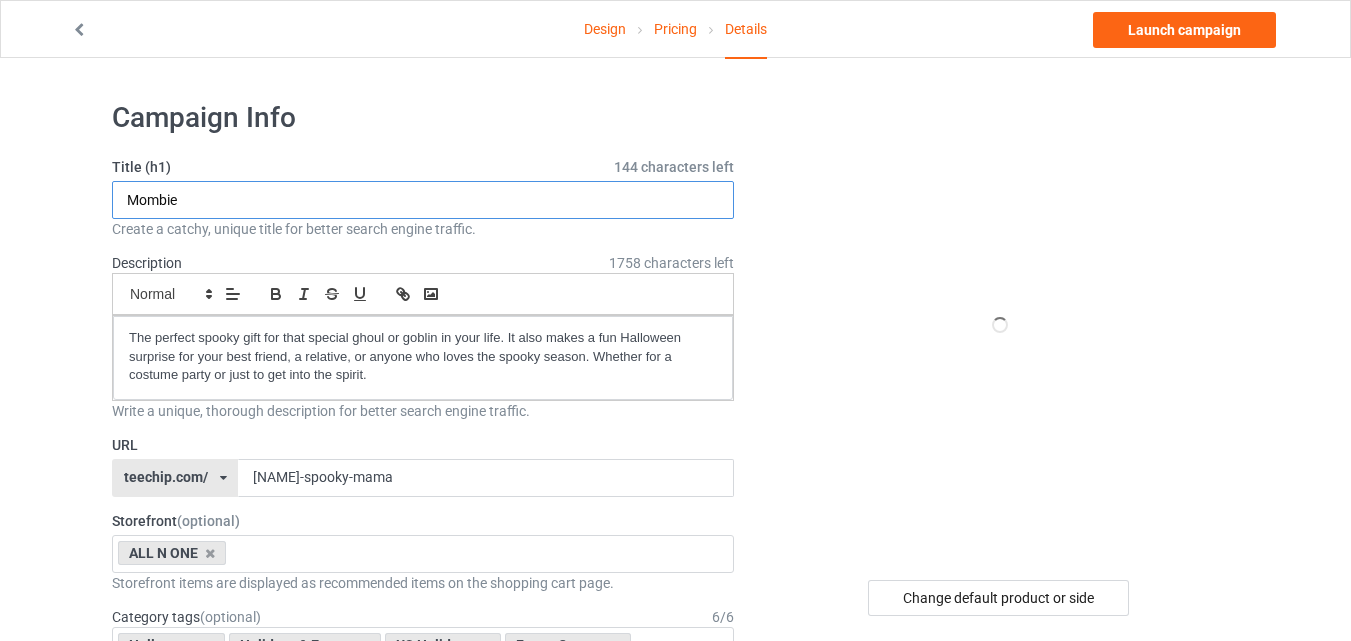 drag, startPoint x: 206, startPoint y: 189, endPoint x: 143, endPoint y: 192, distance: 63.07139 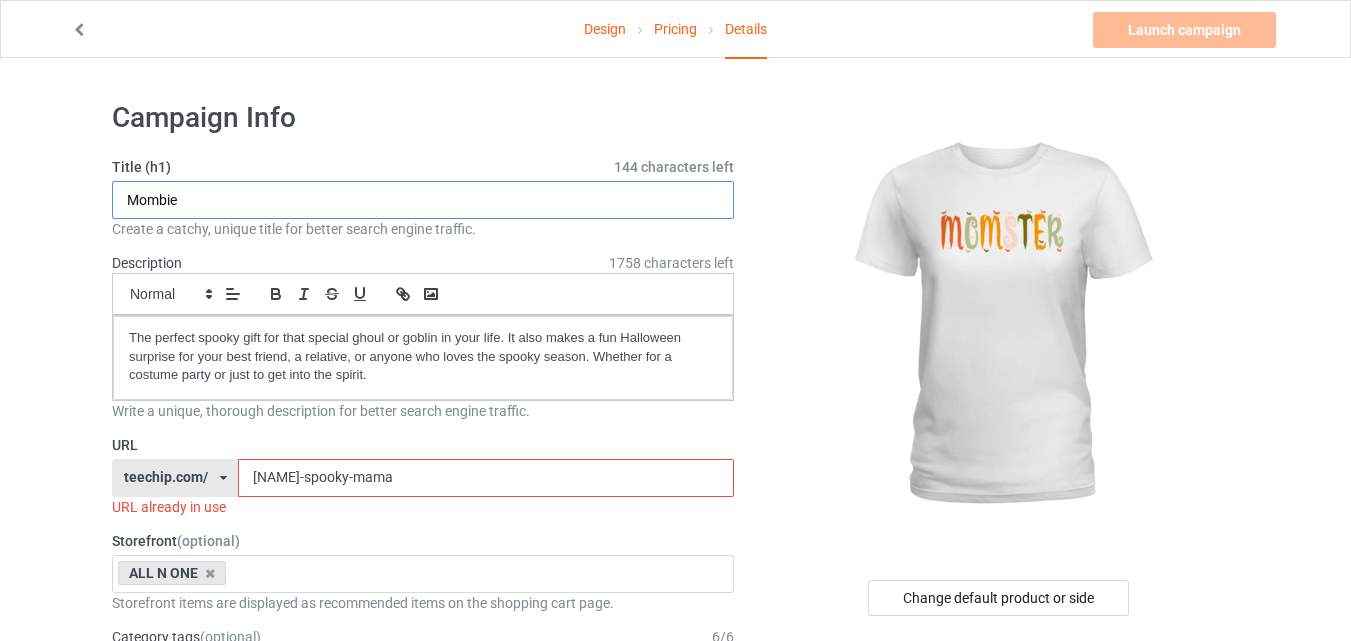 paste on "ster" 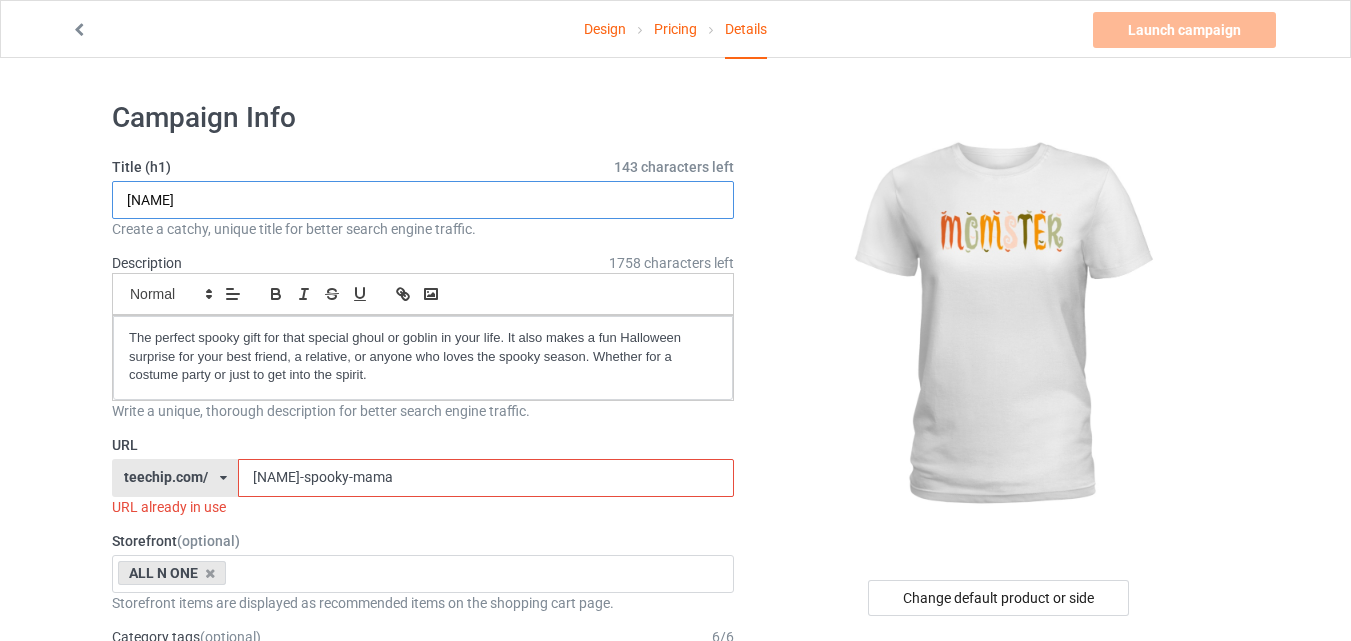 type on "[NAME]" 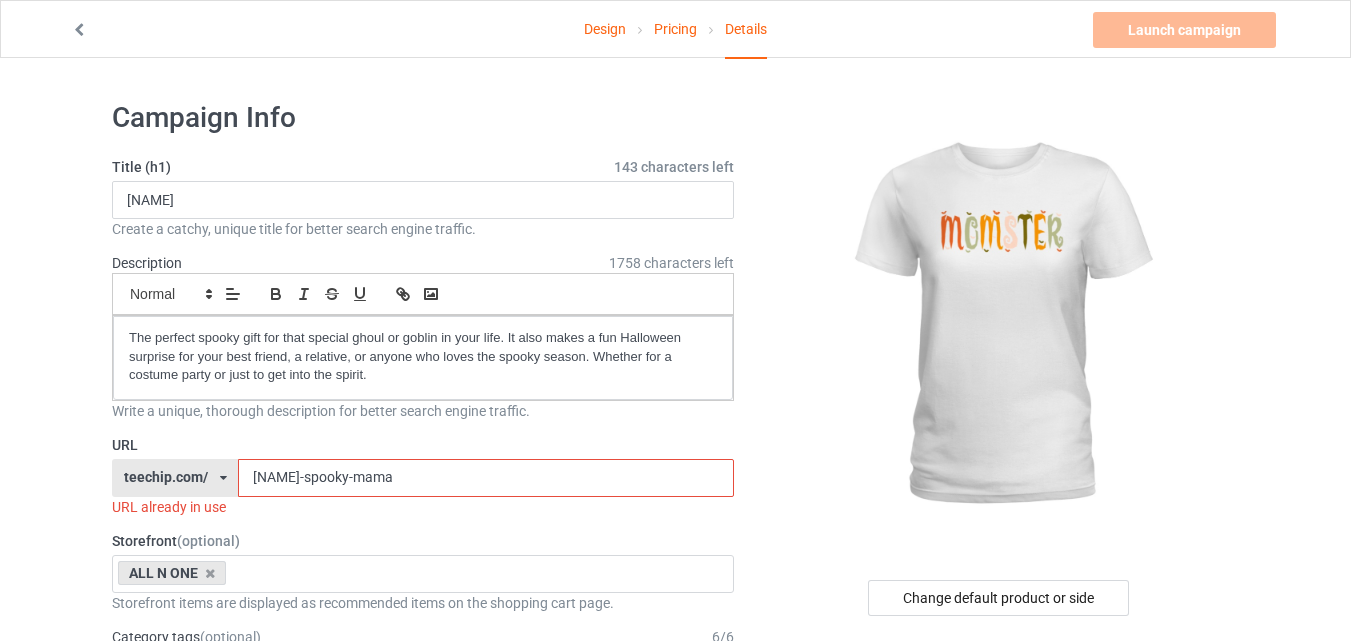click on "Design Pricing Details Launch campaign Invalid campaign URL Campaign Info Title (h1) 143   characters left [NAME] Create a catchy, unique title for better search engine traffic. Description 1758   characters left       Small Normal Large Big Huge                                                                                     The perfect spooky gift for that special ghoul or goblin in your life. It also makes a fun Halloween surprise for your best friend, a relative, or anyone who loves the spooky season. Whether for a costume party or just to get into the spirit. Write a unique, thorough description for better search engine traffic. URL teechip.com/ teechip.com/ 587d0d41cee36fd012c64a69 [NAME]-spooky-mama URL already in use Storefront (optional) ALL N ONE Dim And Bright 65859825c9d667002edf334c 64f9c2475109b1002e69dc62 Storefront items are displayed as recommended items on the shopping cart page. Category tags (optional) 6 / 6 Halloween Holidays & Events US Holidays Funny Quotes New Year Humor Age >1-19" at bounding box center (675, 1118) 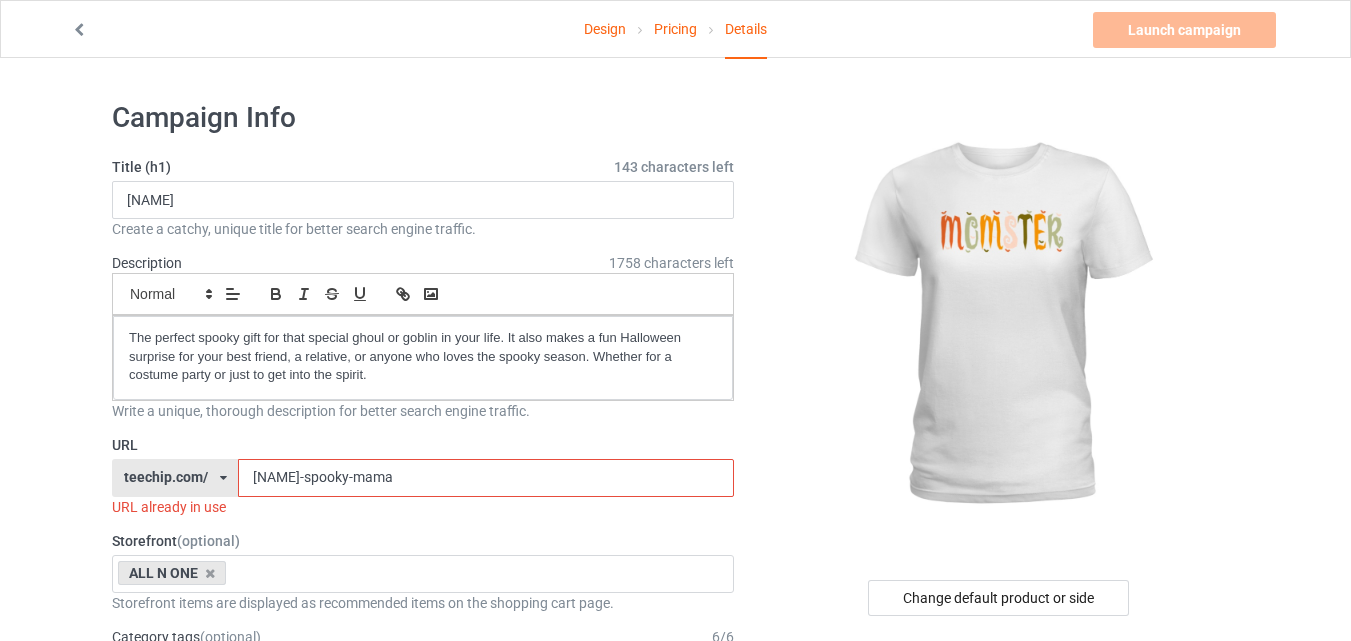 drag, startPoint x: 302, startPoint y: 482, endPoint x: 224, endPoint y: 482, distance: 78 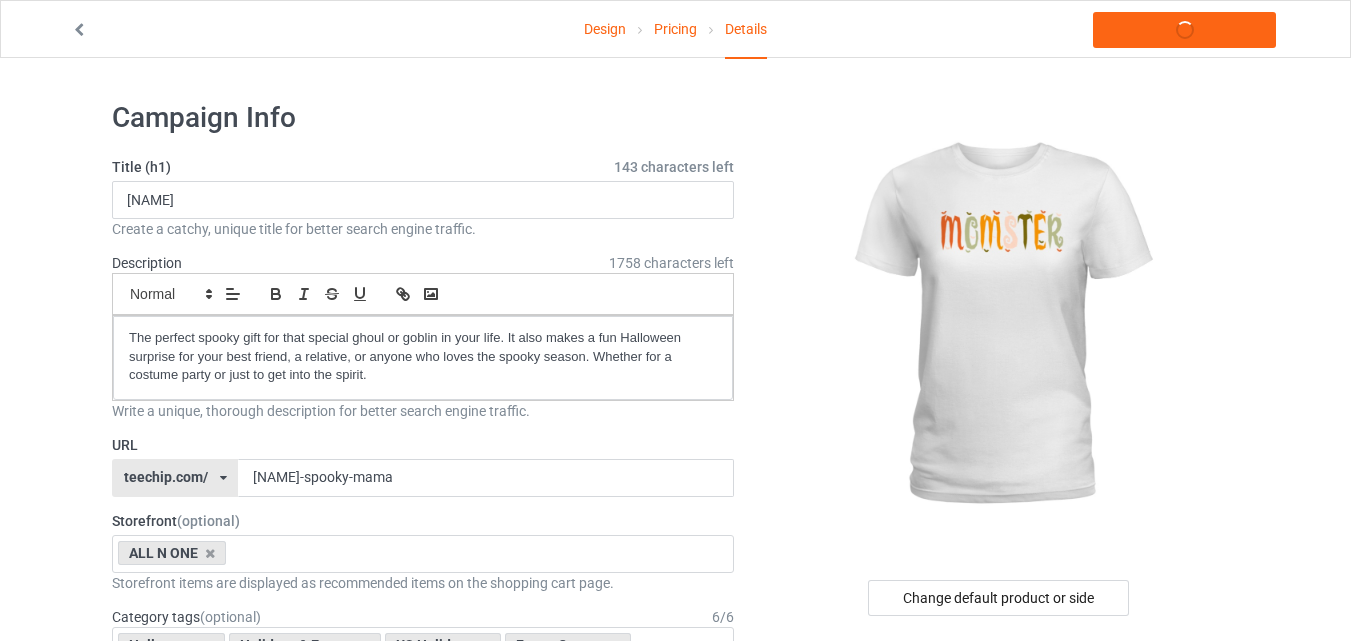 click on "Storefront (optional)" at bounding box center (423, 521) 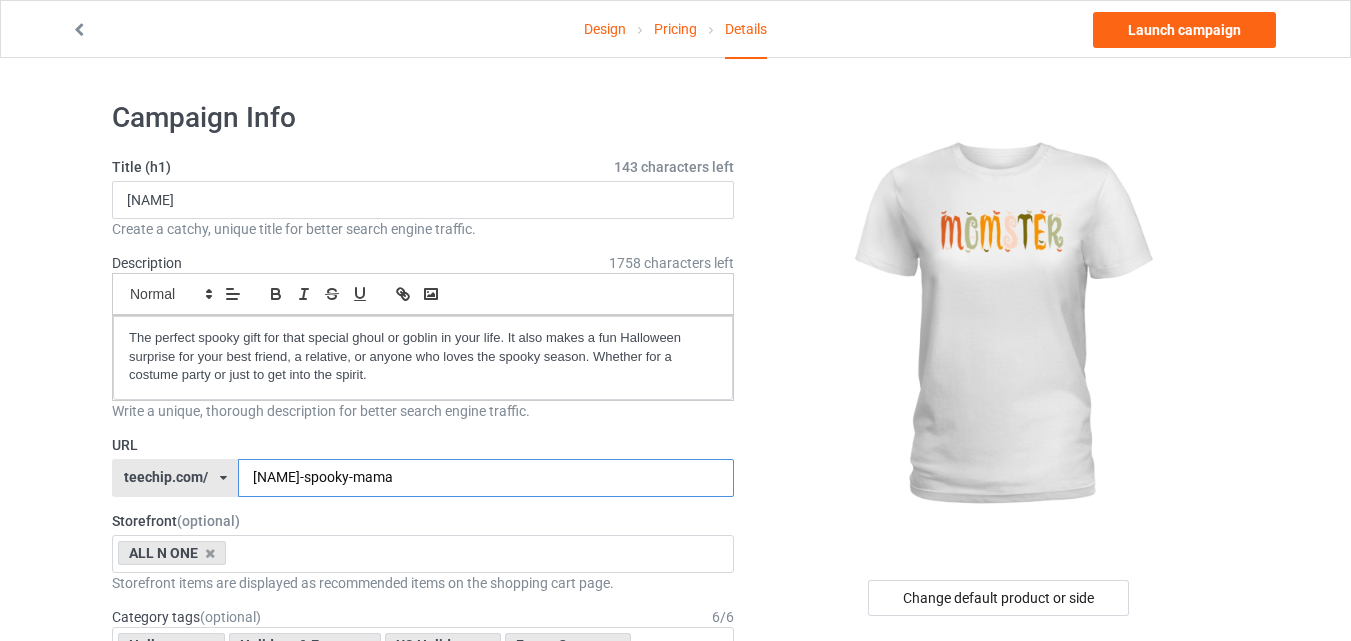 drag, startPoint x: 418, startPoint y: 475, endPoint x: 310, endPoint y: 478, distance: 108.04166 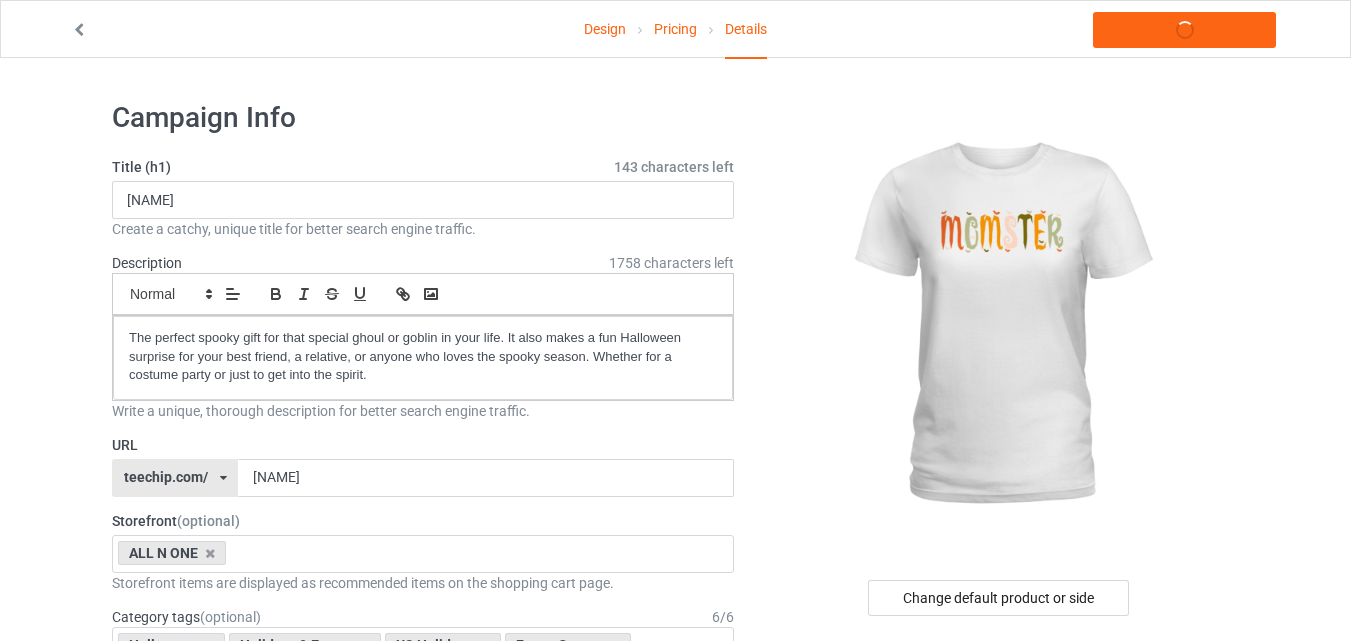 click on "Title (h1) 143   characters left [NAME] Create a catchy, unique title for better search engine traffic. Description 1758   characters left       Small Normal Large Big Huge                                                                                     The perfect spooky gift for that special ghoul or goblin in your life. It also makes a fun Halloween surprise for your best friend, a relative, or anyone who loves the spooky season. Whether for a costume party or just to get into the spirit. Write a unique, thorough description for better search engine traffic. URL teechip.com/ teechip.com/ 587d0d41cee36fd012c64a69 [NAME] Storefront (optional) ALL N ONE Dim And Bright 65859825c9d667002edf334c 64f9c2475109b1002e69dc62 Storefront items are displayed as recommended items on the shopping cart page. Category tags (optional) 6 / 6 Halloween Holidays & Events US Holidays Funny Quotes New Year Humor Spooky season Age >1-19 >1 Age >1-12 Months >1 Month Age >1-12 Months Age >1-19 Age >1-19 >10 Age >20-39" at bounding box center [423, 1078] 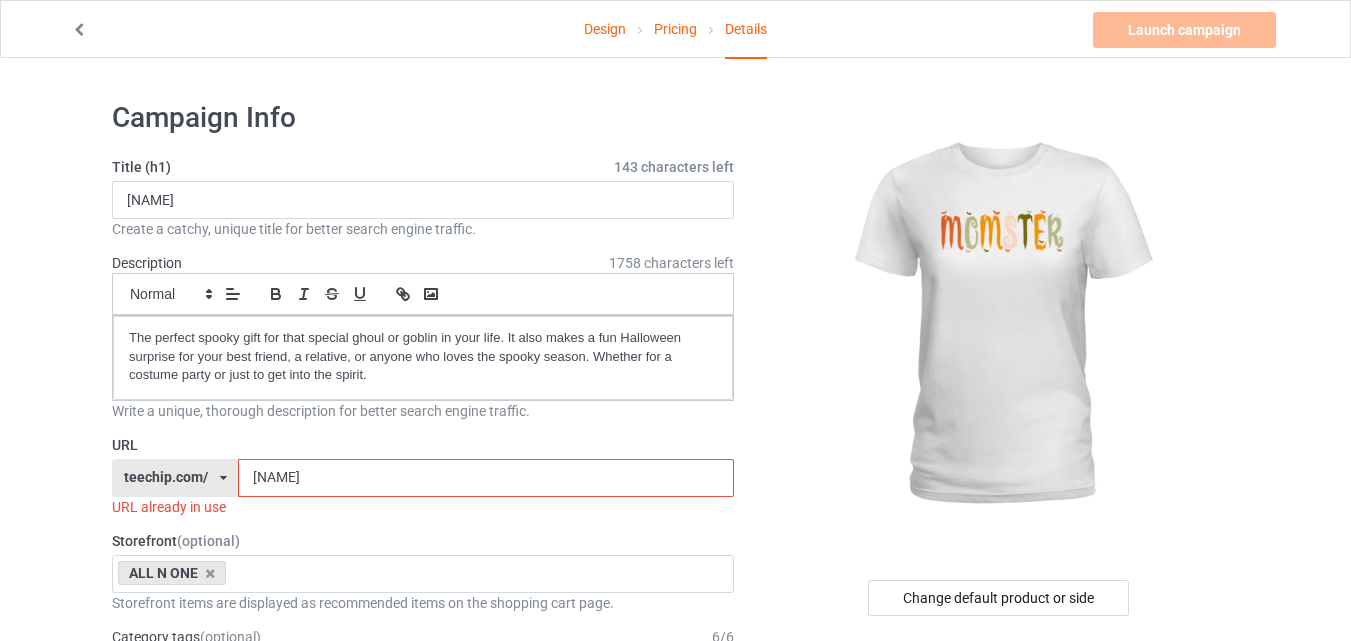 click on "[NAME]" at bounding box center (485, 478) 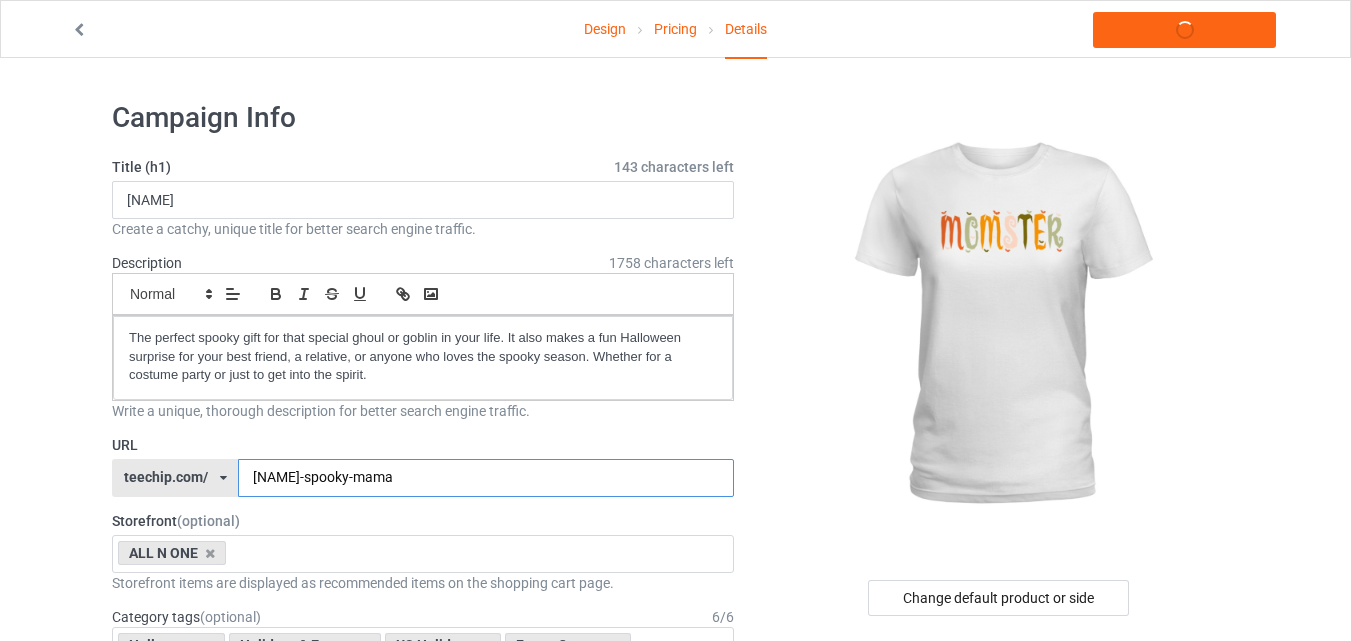 type on "[NAME]-spooky-mama" 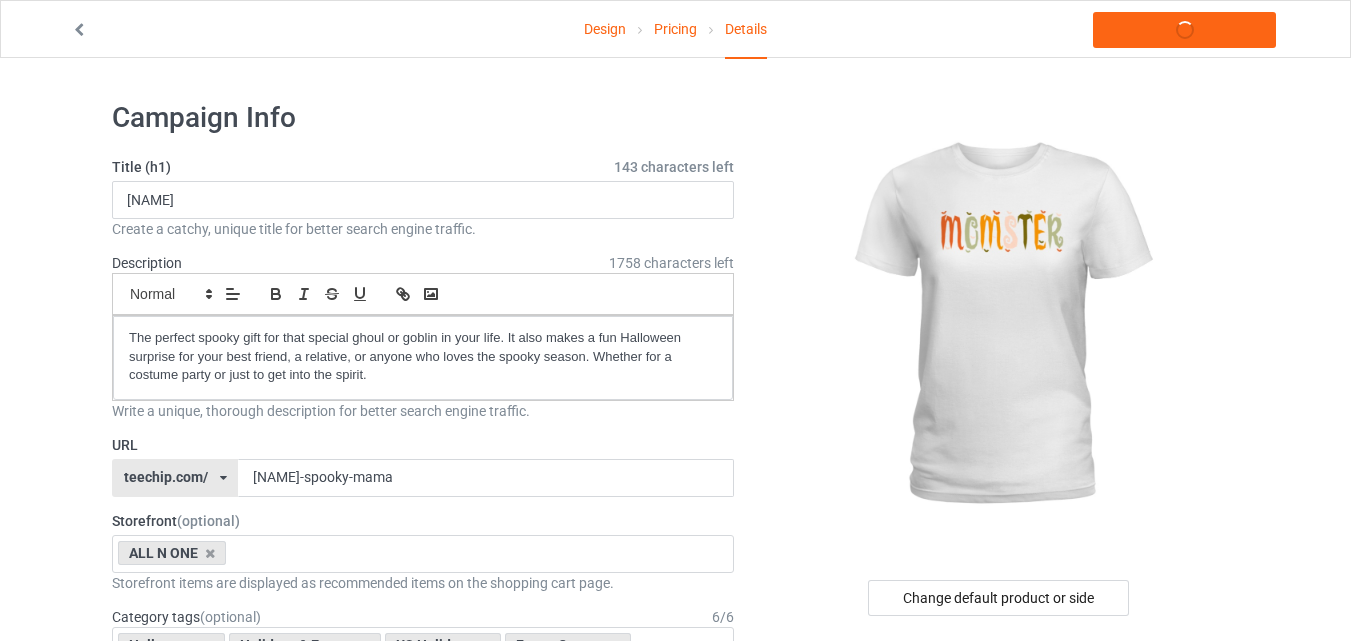 click on "Title (h1) 143   characters left [NAME] Create a catchy, unique title for better search engine traffic. Description 1758   characters left       Small Normal Large Big Huge                                                                                     The perfect spooky gift for that special ghoul or goblin in your life. It also makes a fun Halloween surprise for your best friend, a relative, or anyone who loves the spooky season. Whether for a costume party or just to get into the spirit. Write a unique, thorough description for better search engine traffic. URL teechip.com/ teechip.com/ 587d0d41cee36fd012c64a69 [NAME]-spooky-mama Storefront (optional) ALL N ONE Dim And Bright 65859825c9d667002edf334c 64f9c2475109b1002e69dc62 Storefront items are displayed as recommended items on the shopping cart page. Category tags (optional) 6 / 6 Halloween Holidays & Events US Holidays Funny Quotes New Year Humor Spooky season Age >1-19 >1 Age >1-12 Months >1 Month Age >1-12 Months Age >1-19 Age >1-19 >10" at bounding box center (423, 1078) 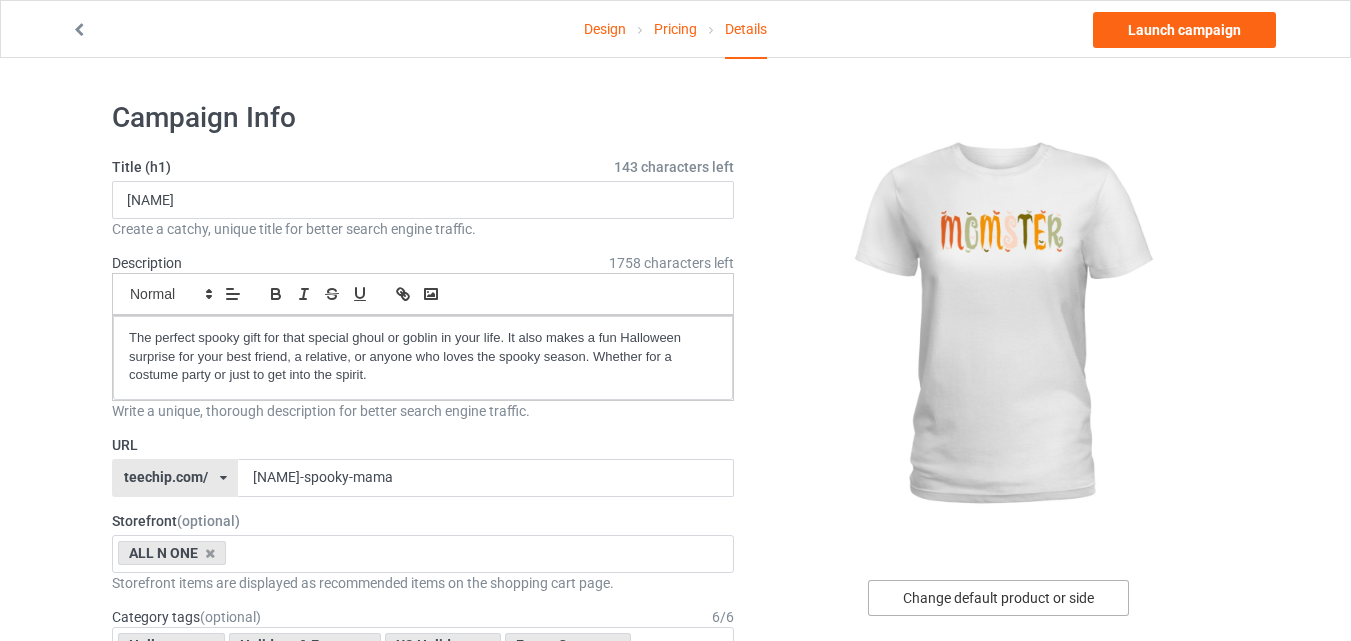 click on "Change default product or side" at bounding box center (998, 598) 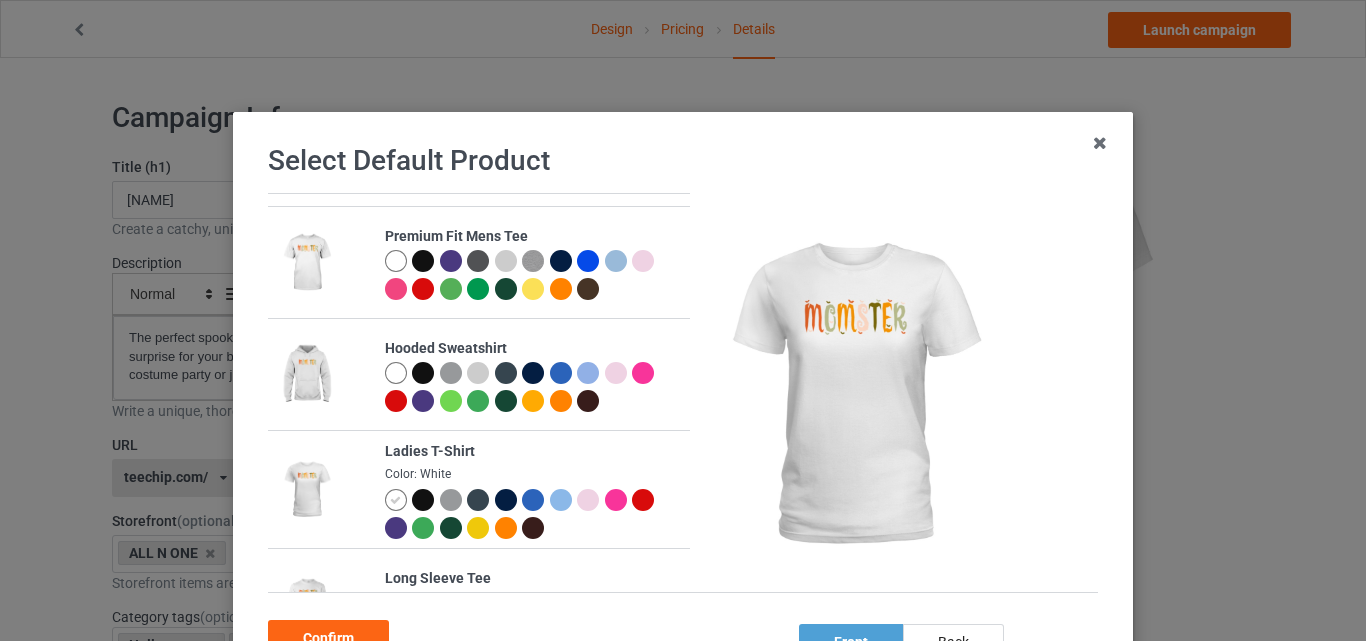 scroll, scrollTop: 100, scrollLeft: 0, axis: vertical 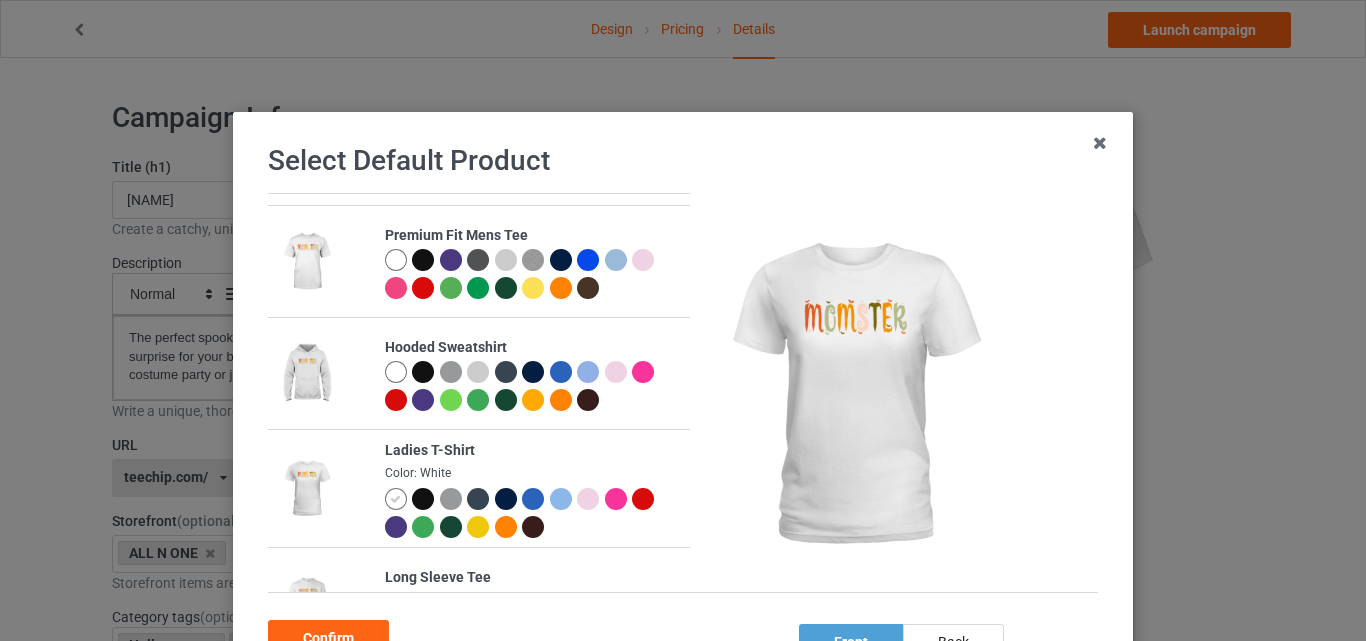 click at bounding box center (423, 499) 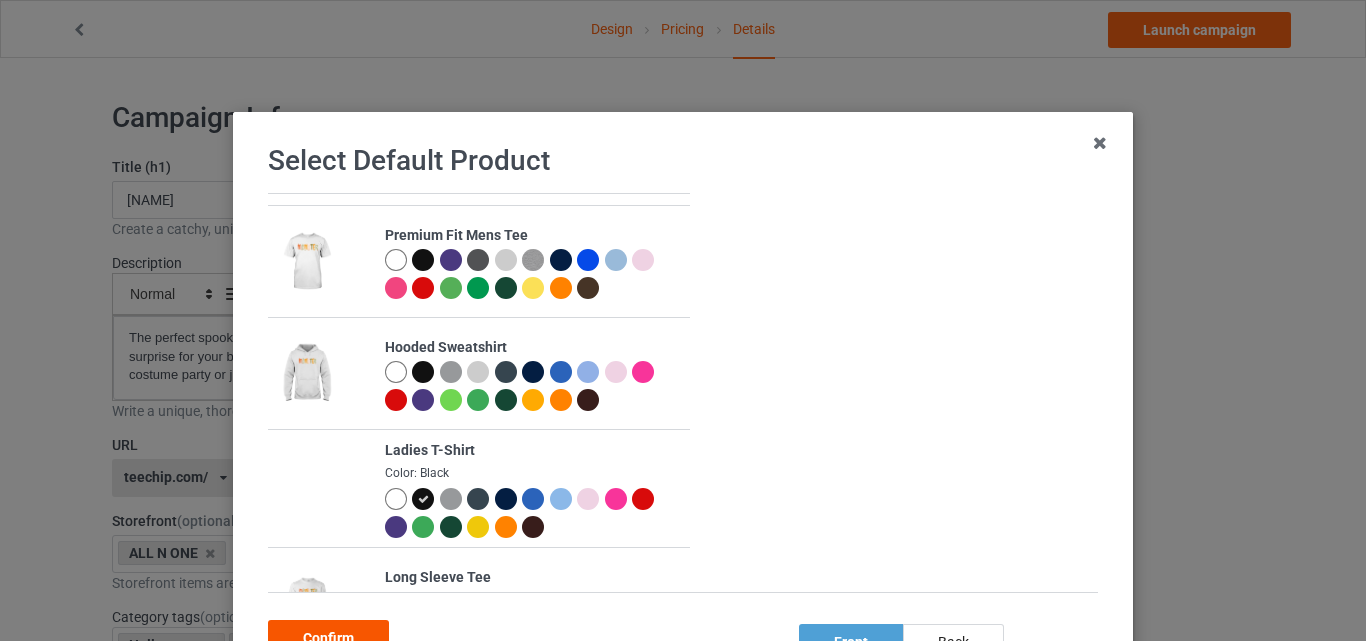 click on "Confirm" at bounding box center (328, 638) 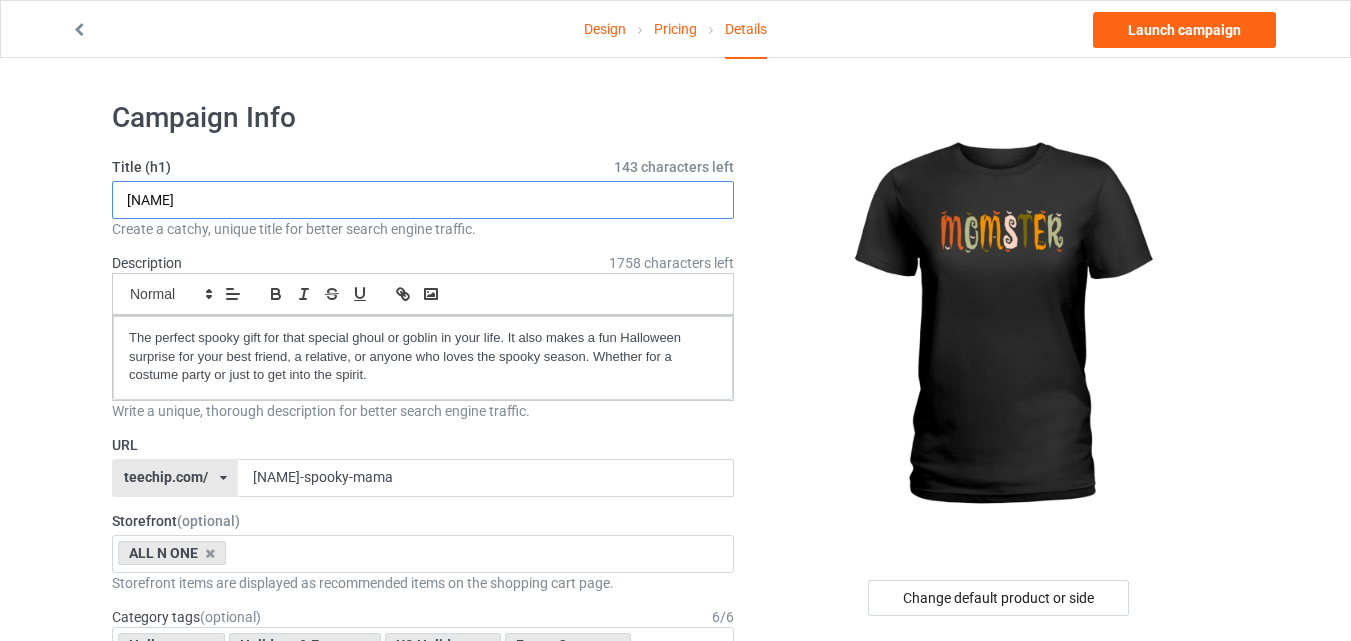drag, startPoint x: 208, startPoint y: 197, endPoint x: 75, endPoint y: 199, distance: 133.01503 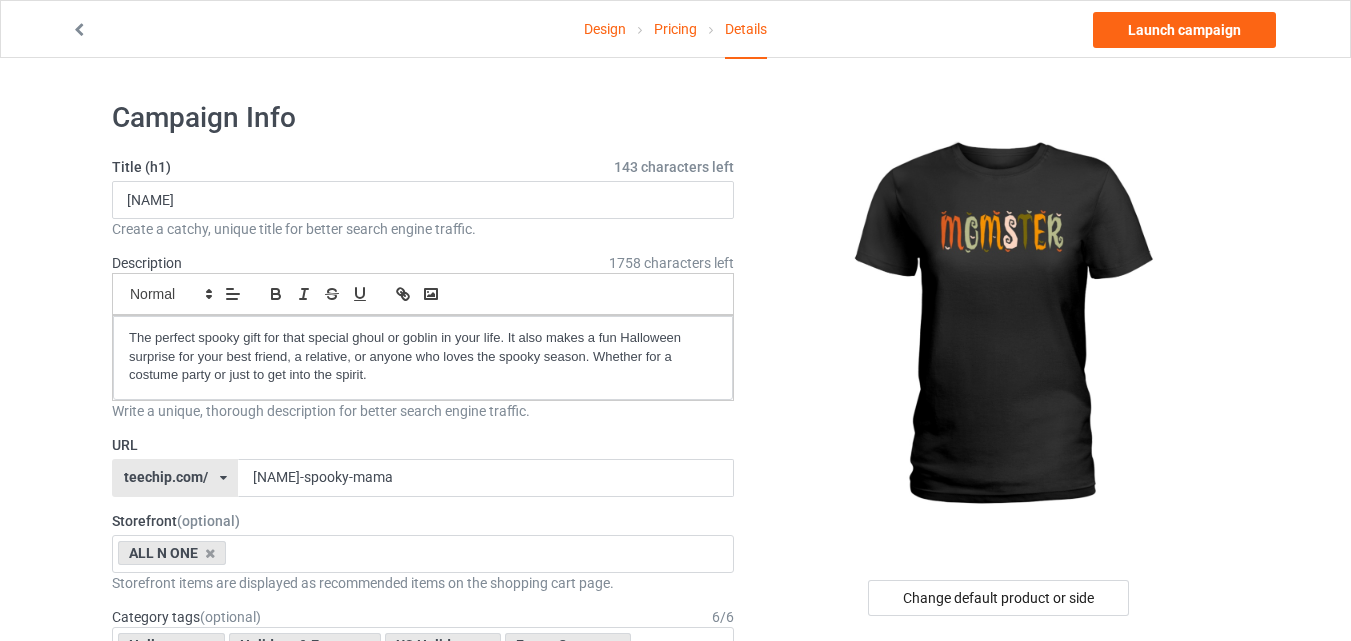 click on "Design Pricing Details Launch campaign Campaign Info Title (h1) 143   characters left [NAME] Create a catchy, unique title for better search engine traffic. Description 1758   characters left       Small Normal Large Big Huge                                                                                     The perfect spooky gift for that special ghoul or goblin in your life. It also makes a fun Halloween surprise for your best friend, a relative, or anyone who loves the spooky season. Whether for a costume party or just to get into the spirit. Write a unique, thorough description for better search engine traffic. URL teechip.com/ teechip.com/ 587d0d41cee36fd012c64a69 [NAME]-spooky-mama Storefront (optional) ALL N ONE Dim And Bright 65859825c9d667002edf334c 64f9c2475109b1002e69dc62 Storefront items are displayed as recommended items on the shopping cart page. Category tags (optional) 6 / 6 Halloween Holidays & Events US Holidays Funny Quotes New Year Humor Spooky season Age >1-19 >1 Age >1-12 Months 1" at bounding box center [675, 1108] 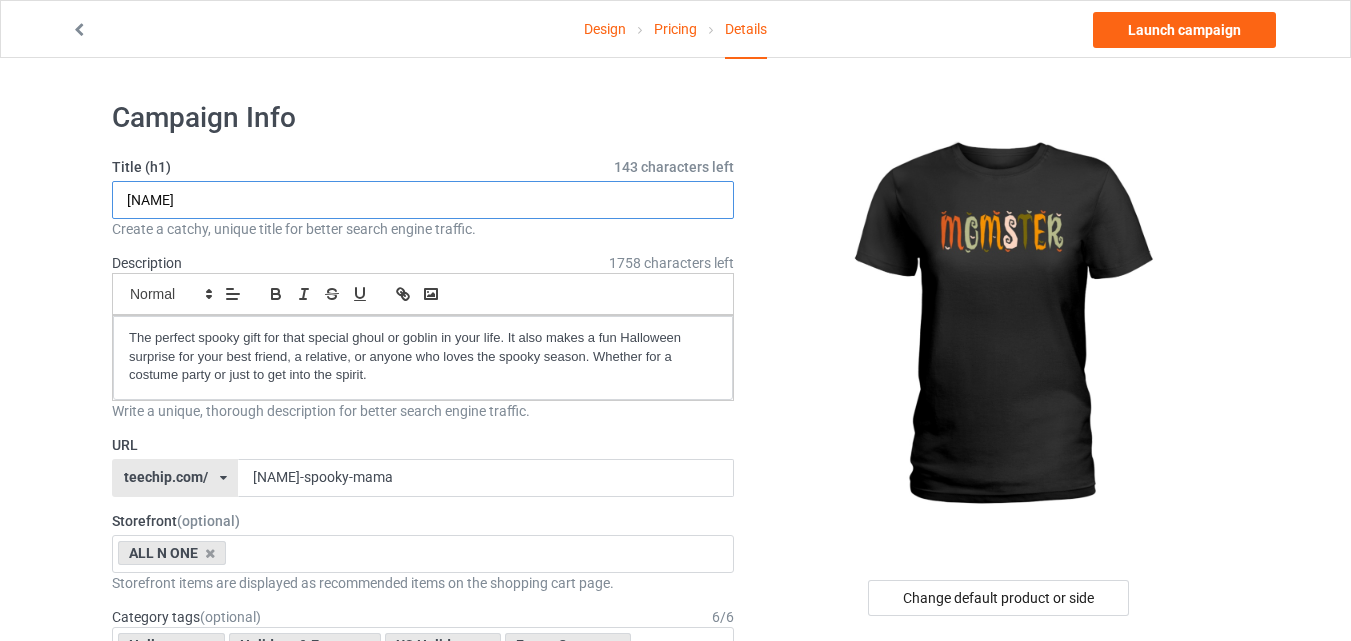 click on "[NAME]" at bounding box center [423, 200] 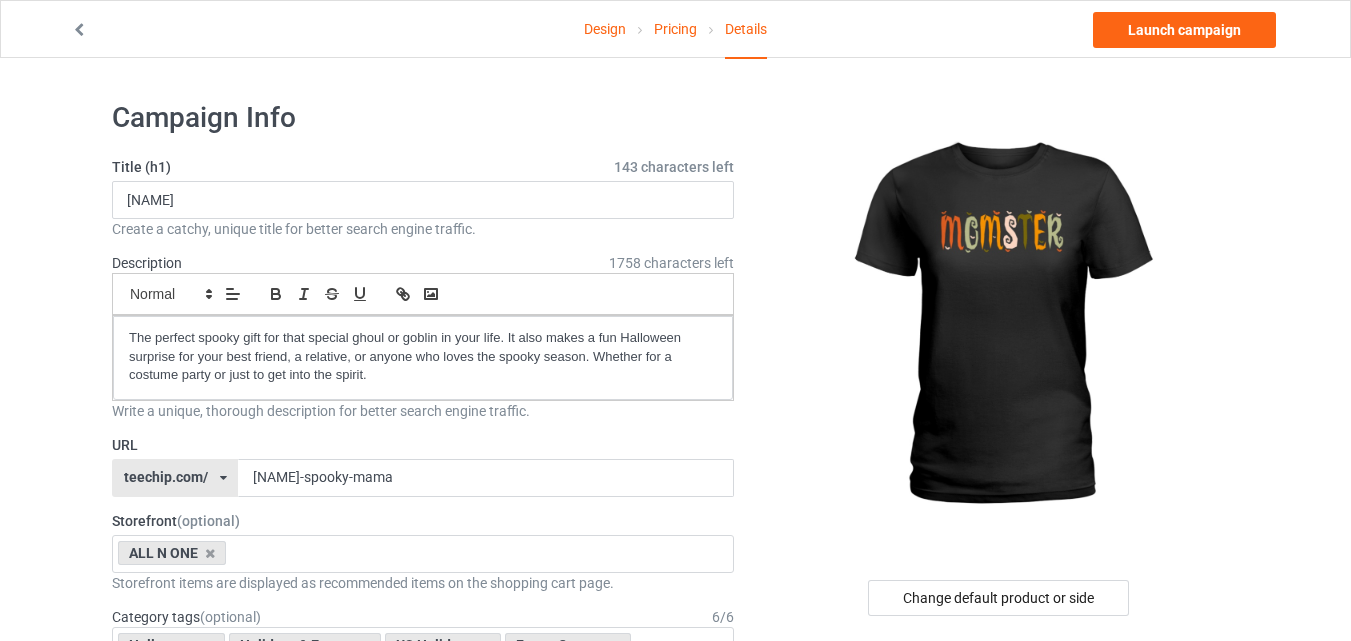 click on "Campaign Info" at bounding box center (423, 118) 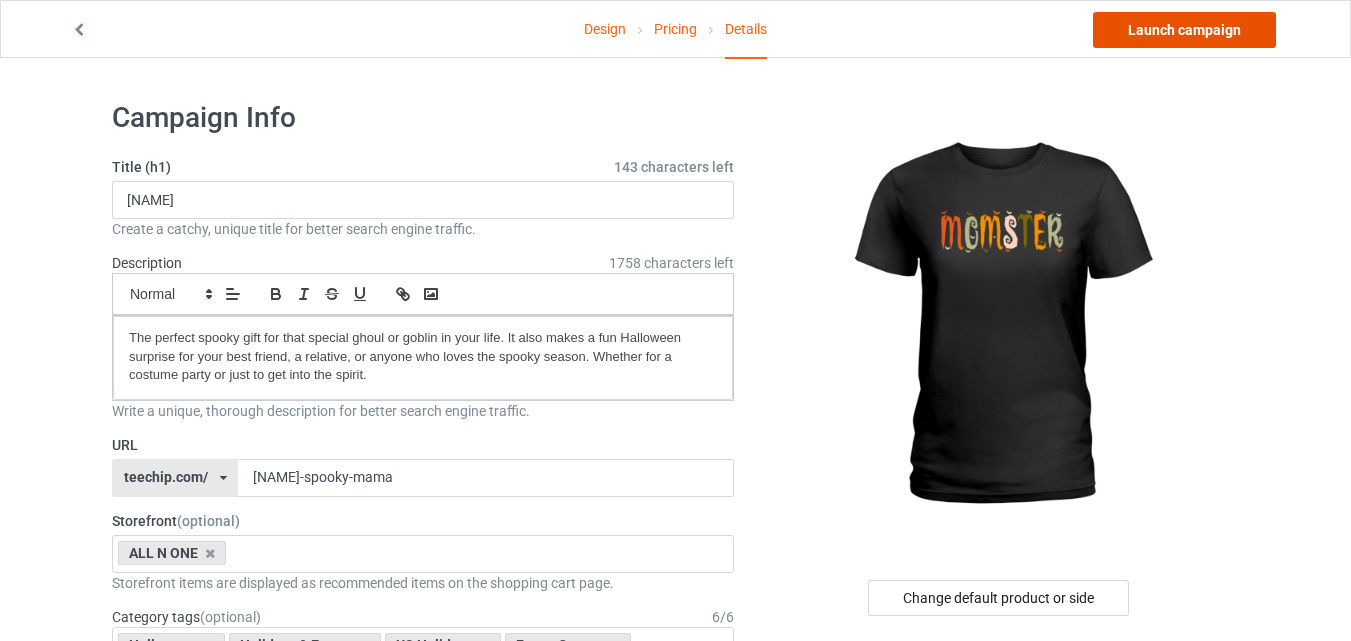 click on "Launch campaign" at bounding box center [1184, 30] 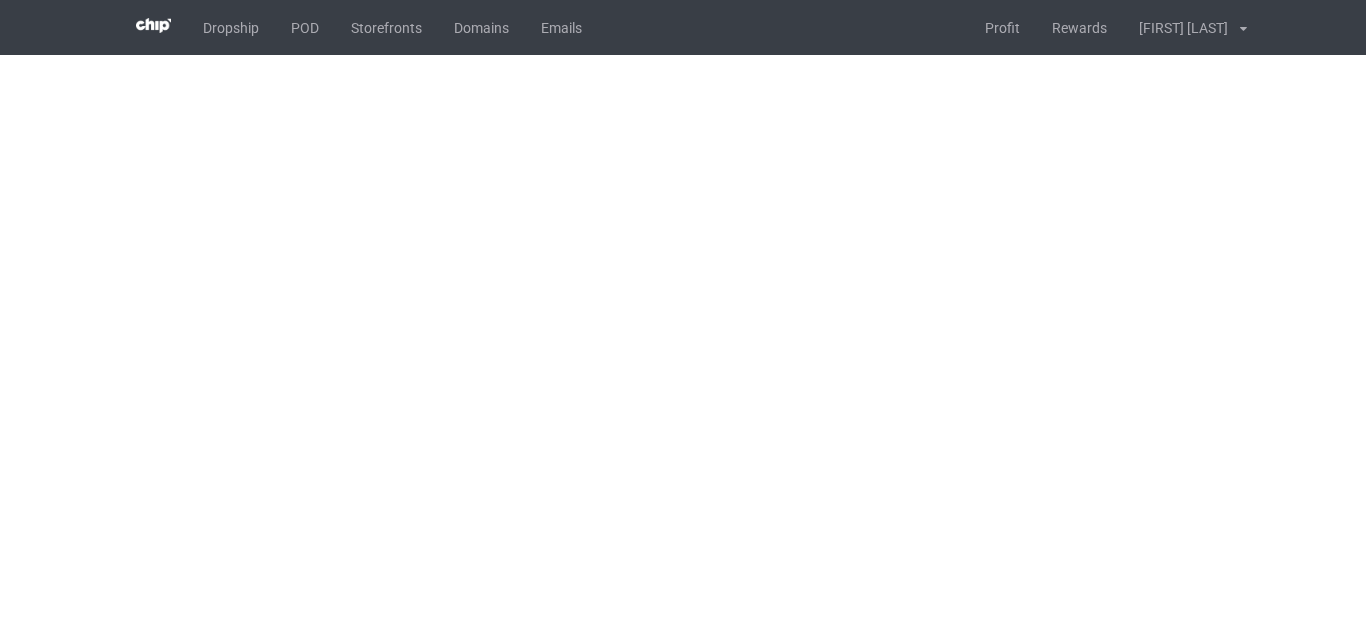 scroll, scrollTop: 0, scrollLeft: 0, axis: both 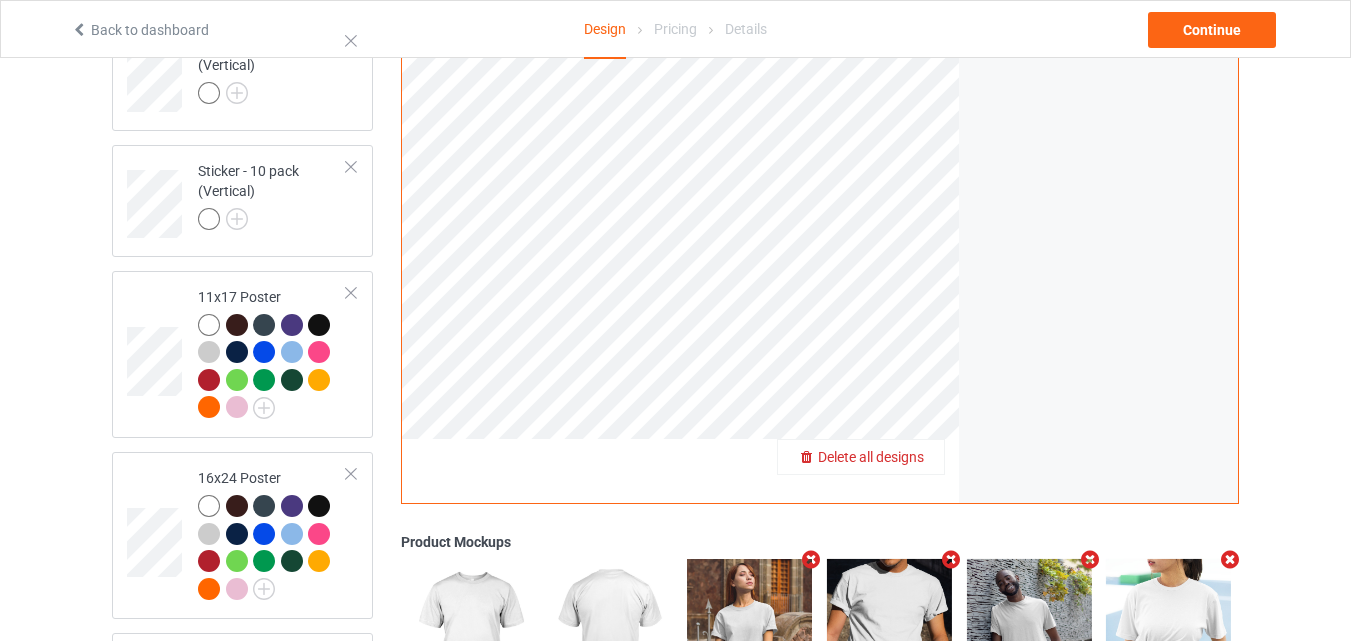 click on "Delete all designs" at bounding box center [871, 458] 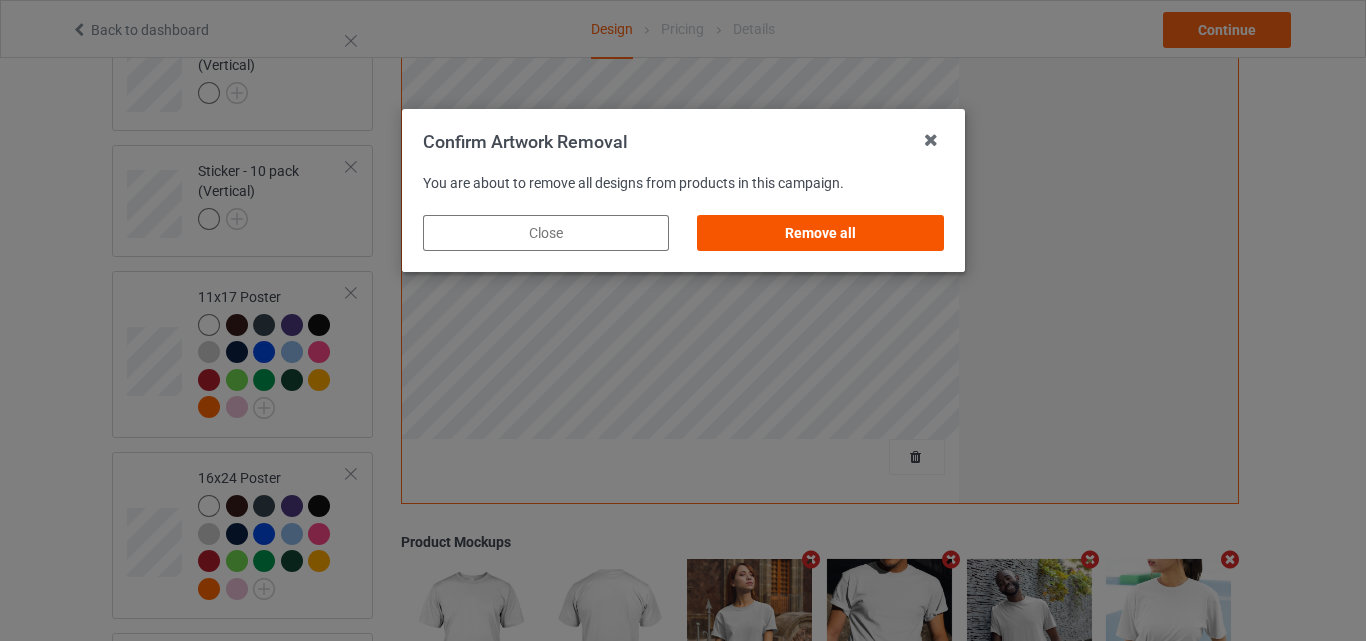 click on "Remove all" at bounding box center [820, 233] 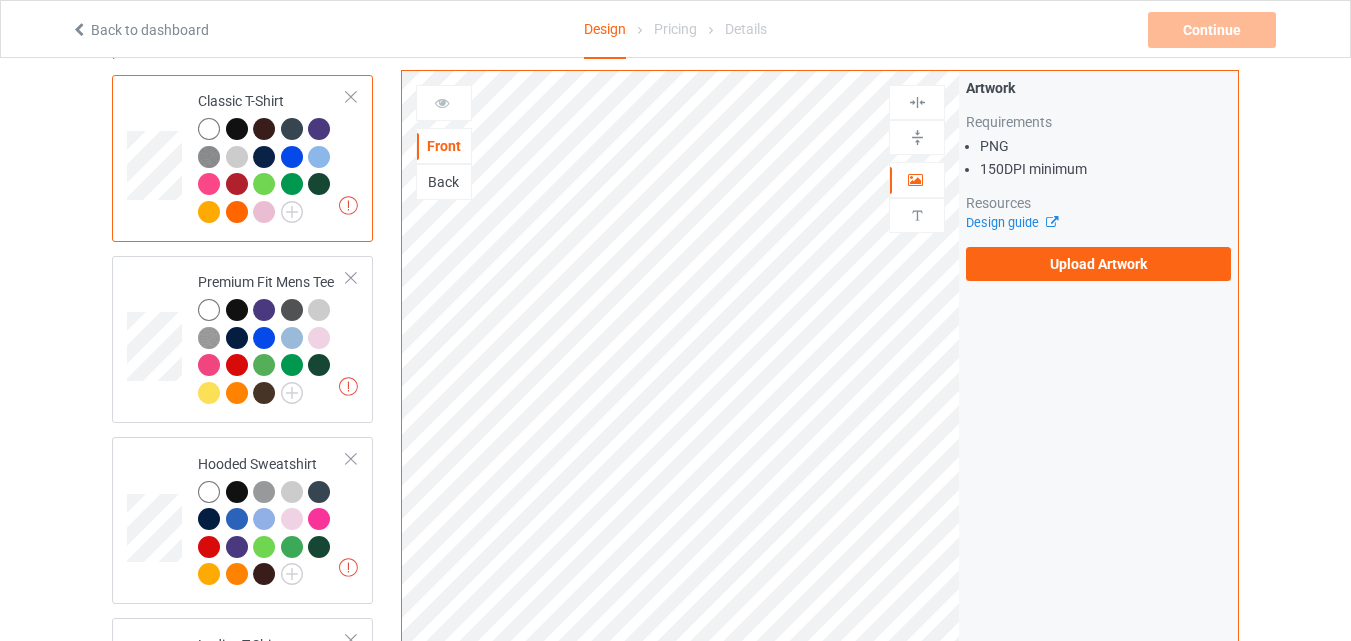 scroll, scrollTop: 11, scrollLeft: 0, axis: vertical 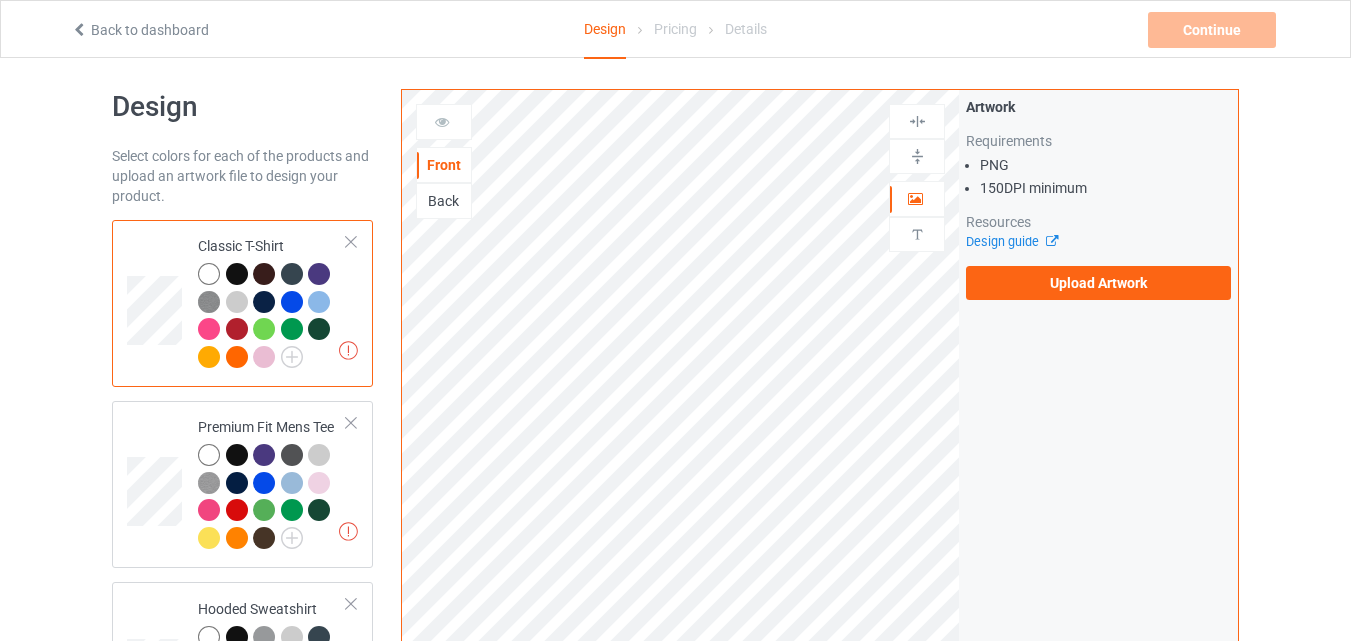 click on "Artwork Requirements PNG 150  DPI minimum Resources Design guide Upload Artwork" at bounding box center (1098, 198) 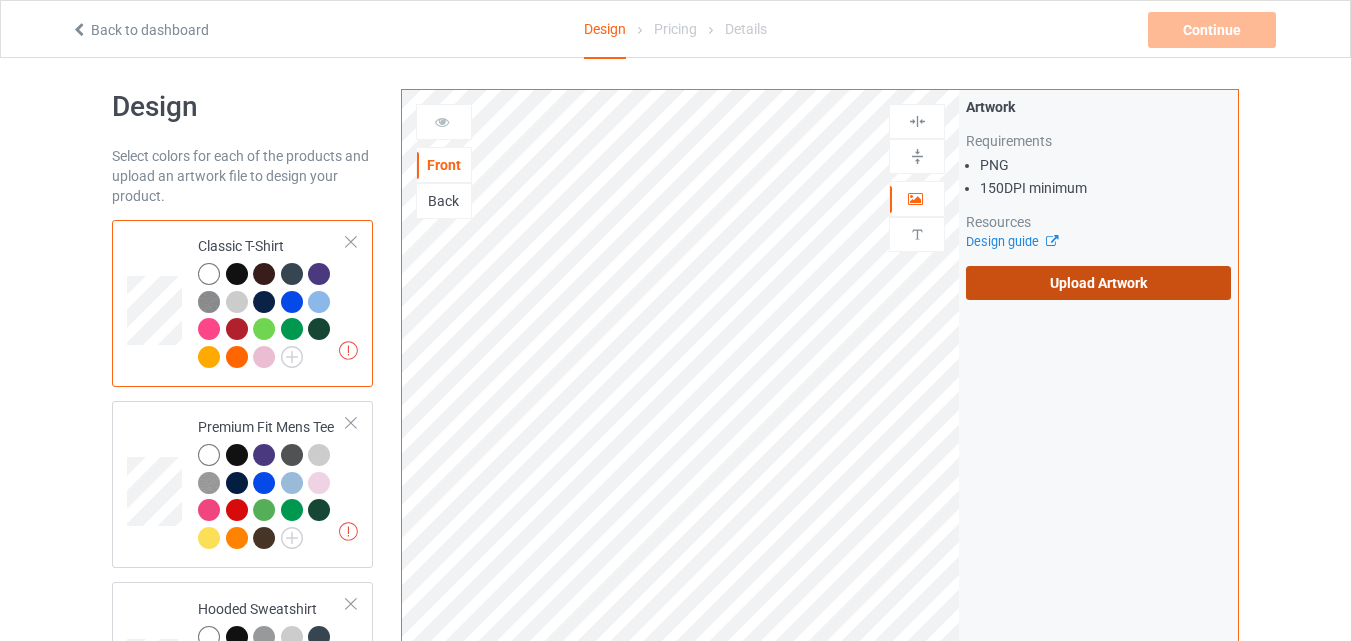 click on "Upload Artwork" at bounding box center (1098, 283) 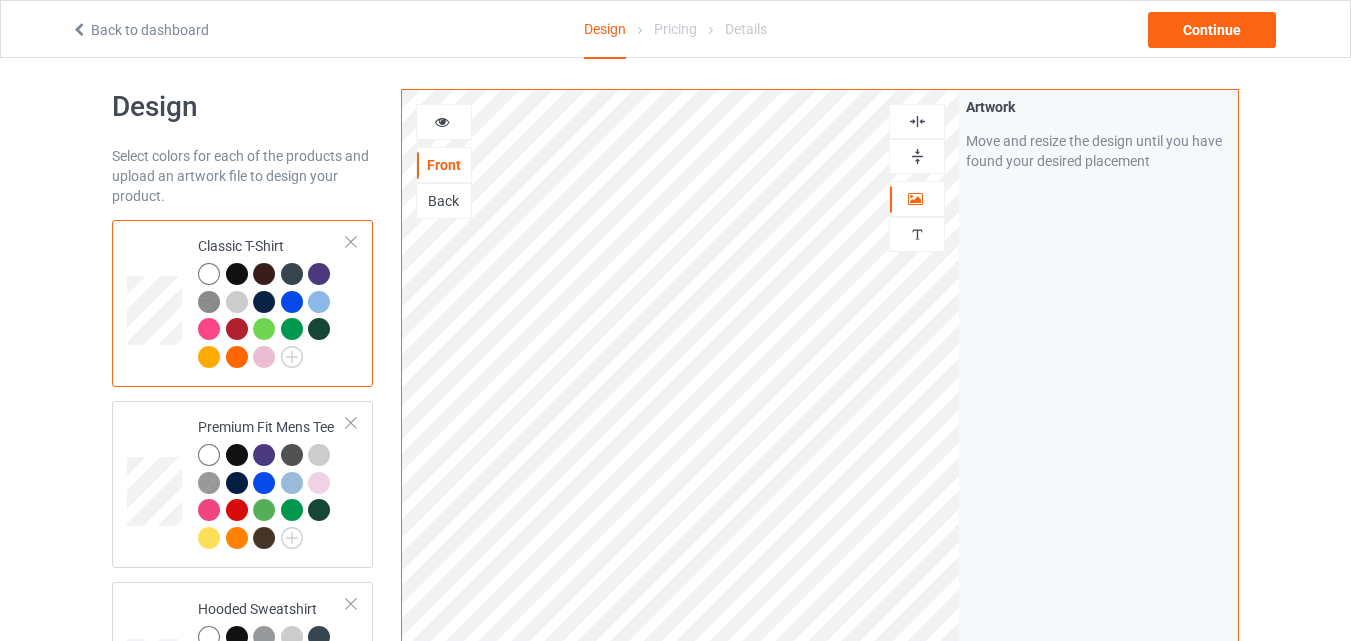 click at bounding box center (917, 121) 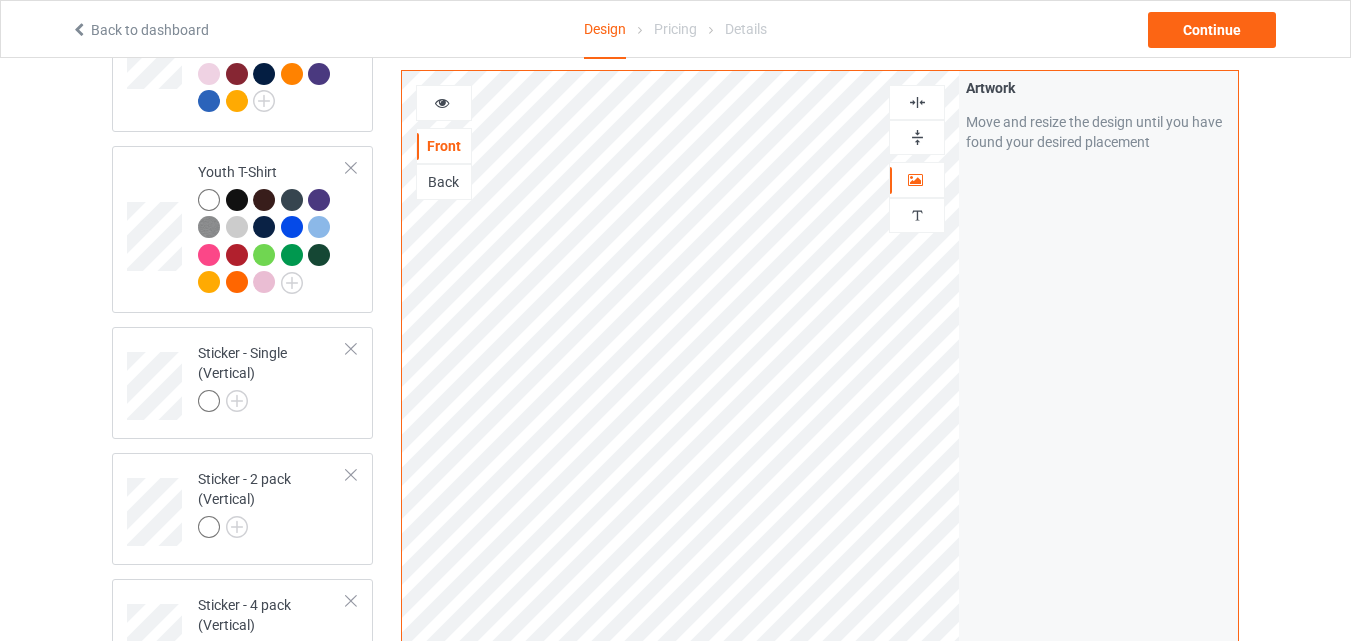 scroll, scrollTop: 1279, scrollLeft: 0, axis: vertical 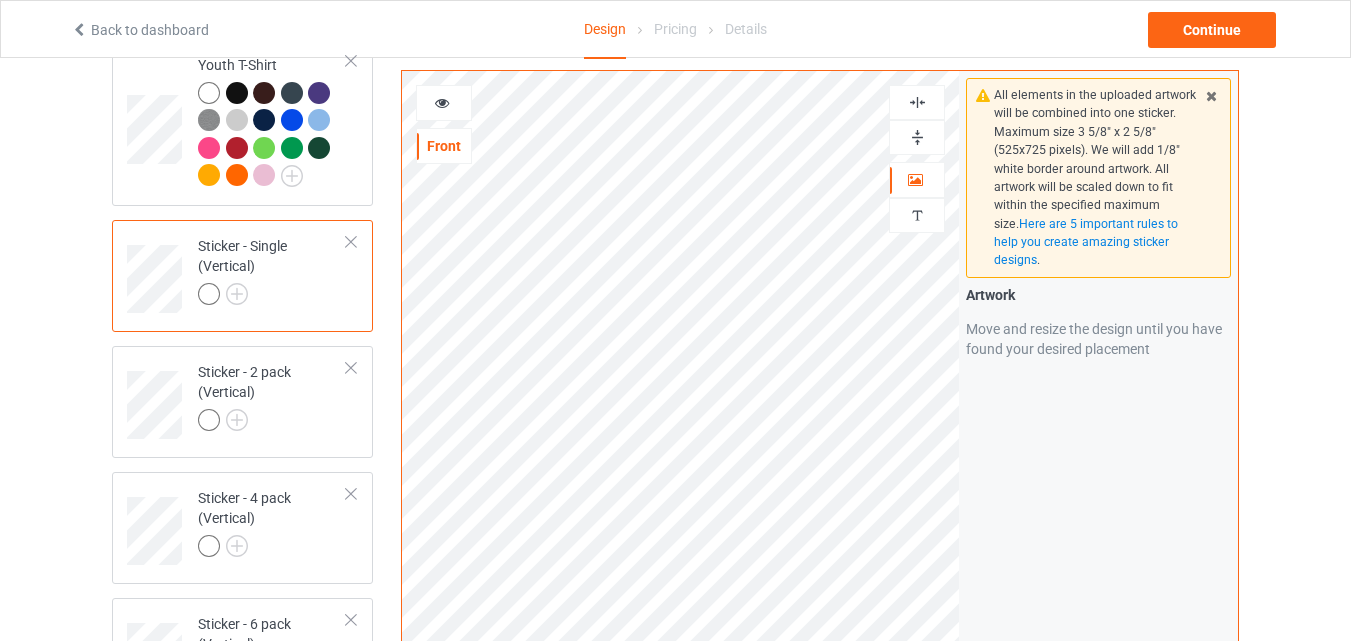 click at bounding box center [917, 102] 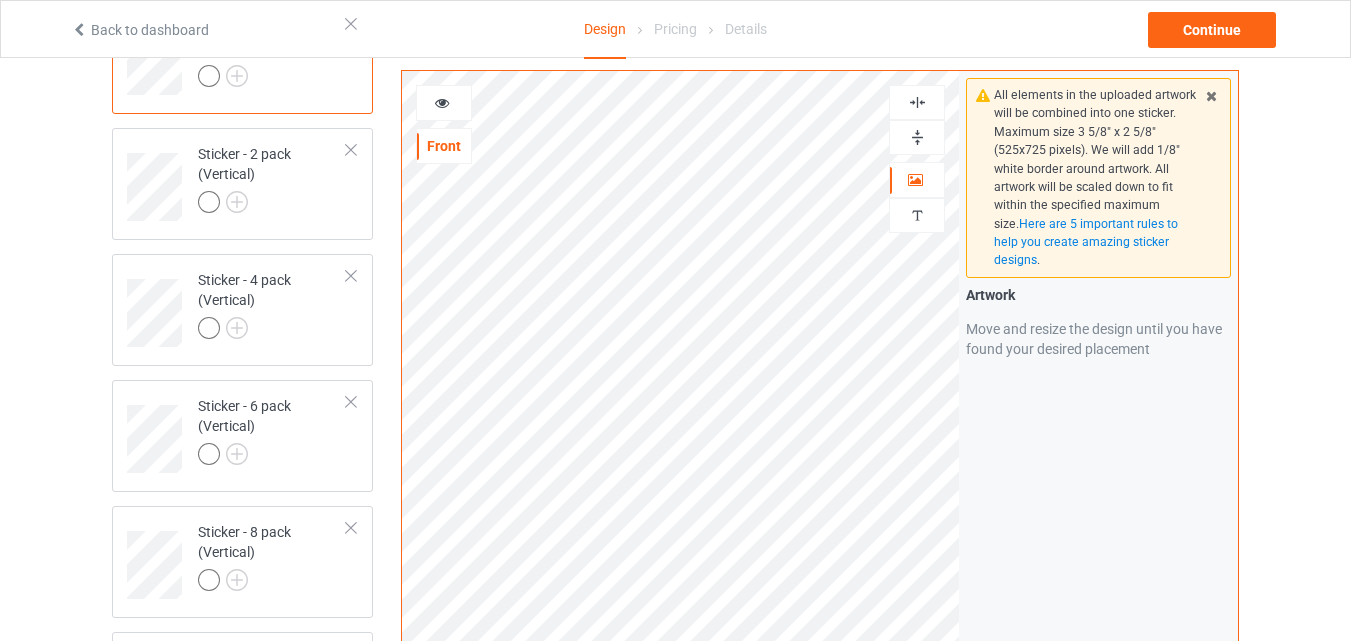 scroll, scrollTop: 1531, scrollLeft: 0, axis: vertical 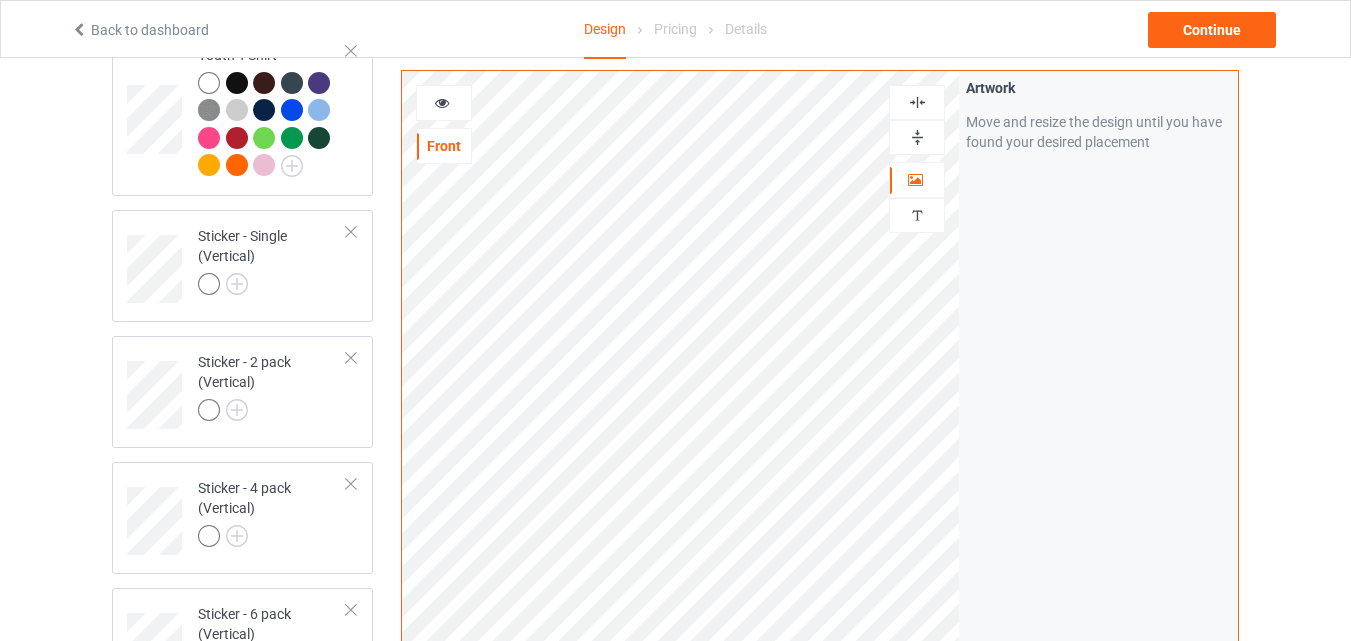 click at bounding box center [917, 102] 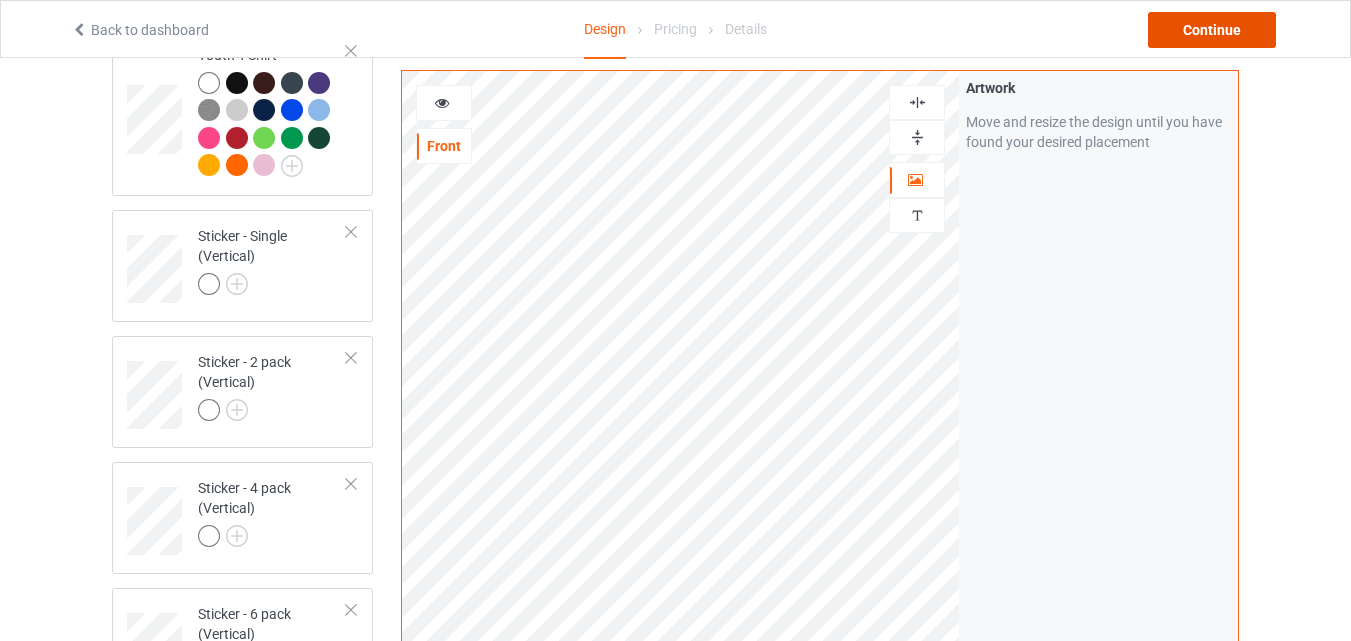 click on "Continue" at bounding box center [1212, 30] 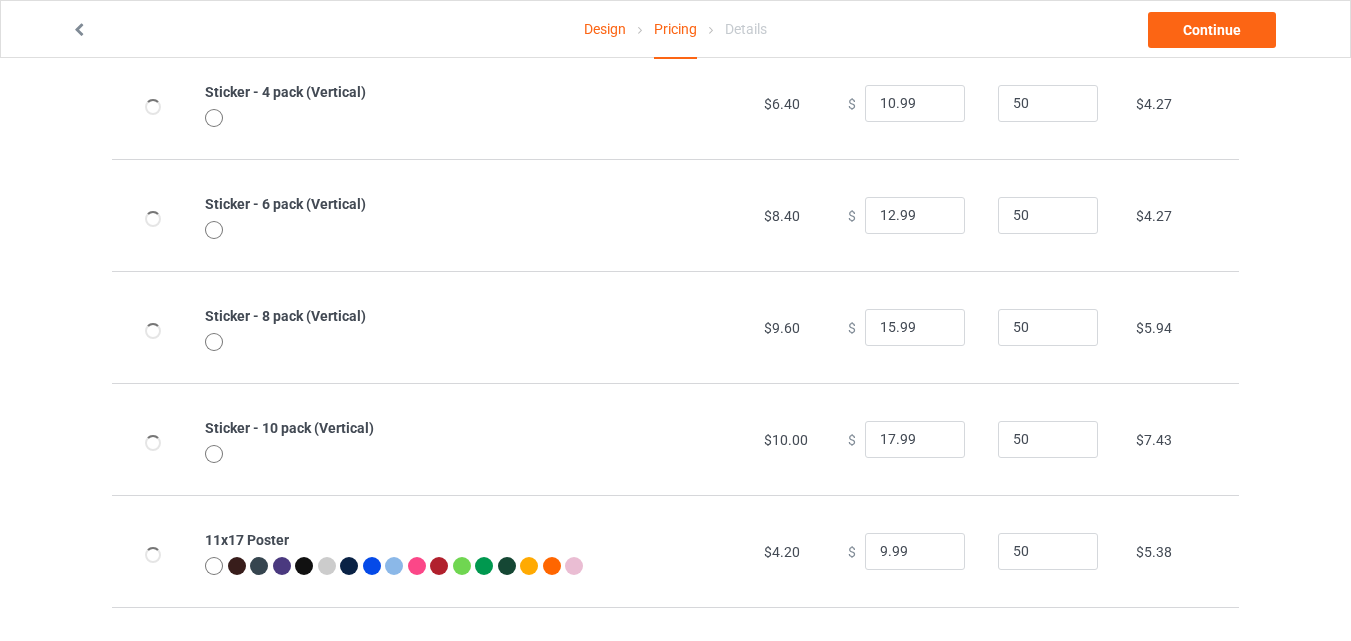 scroll, scrollTop: 0, scrollLeft: 0, axis: both 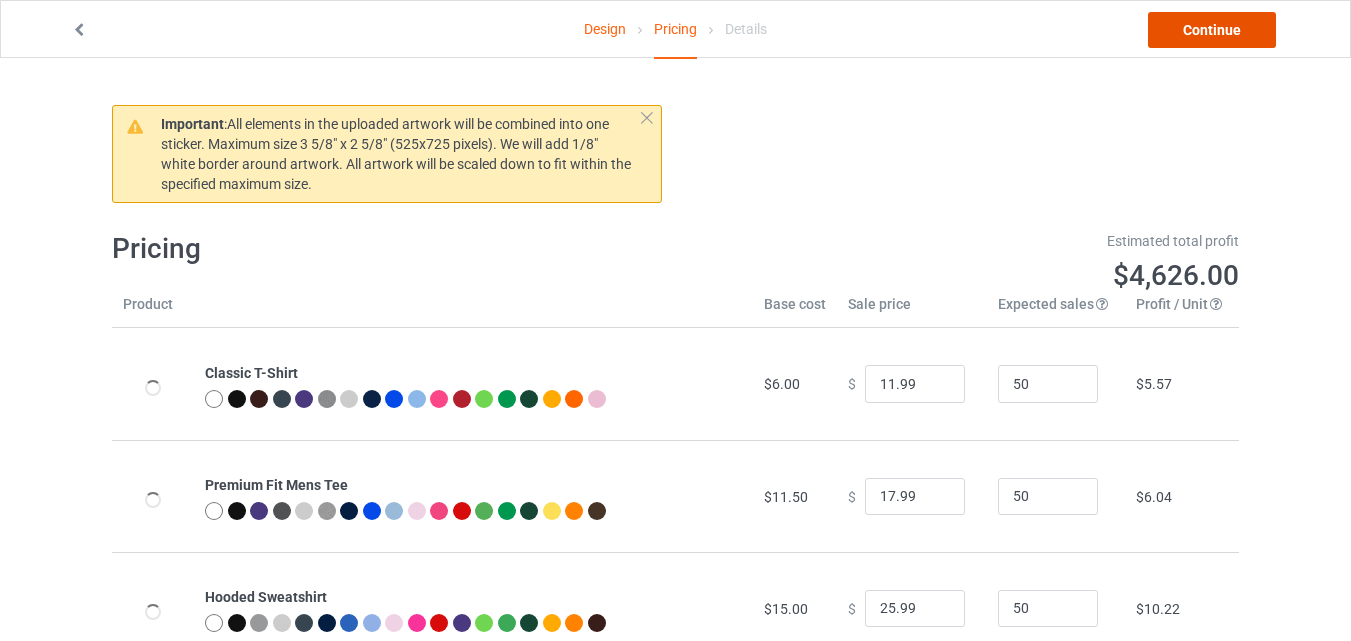click on "Continue" at bounding box center (1212, 30) 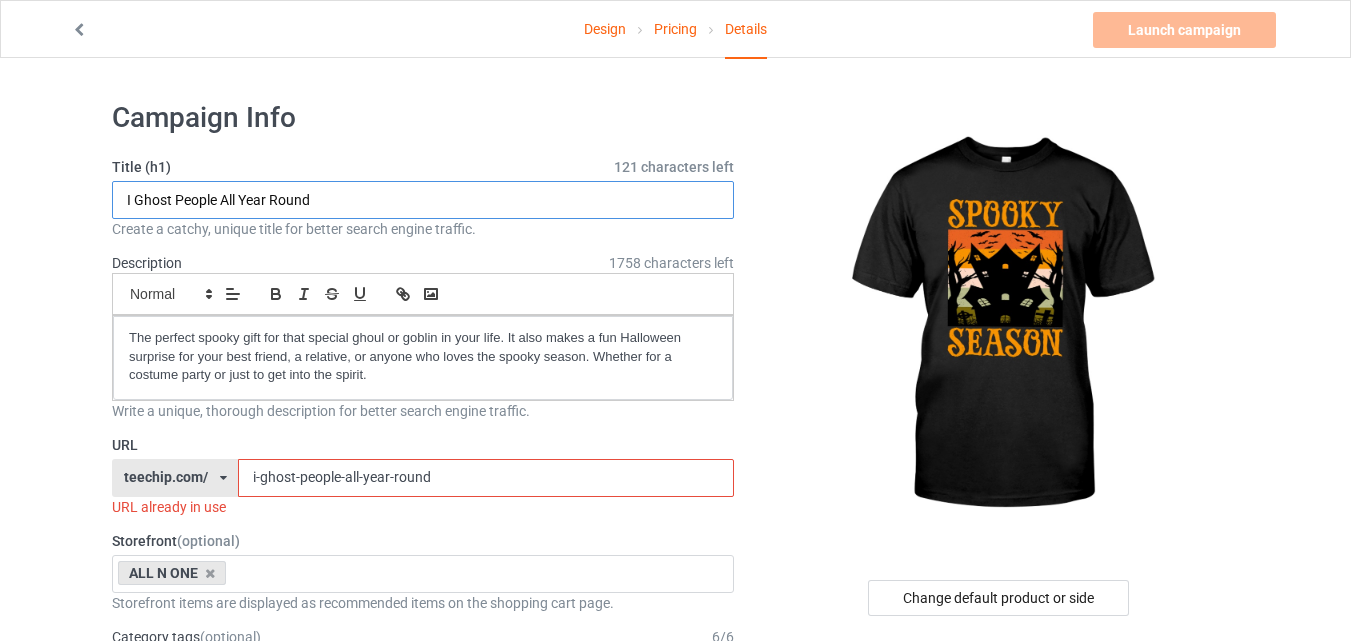 drag, startPoint x: 368, startPoint y: 198, endPoint x: 106, endPoint y: 204, distance: 262.0687 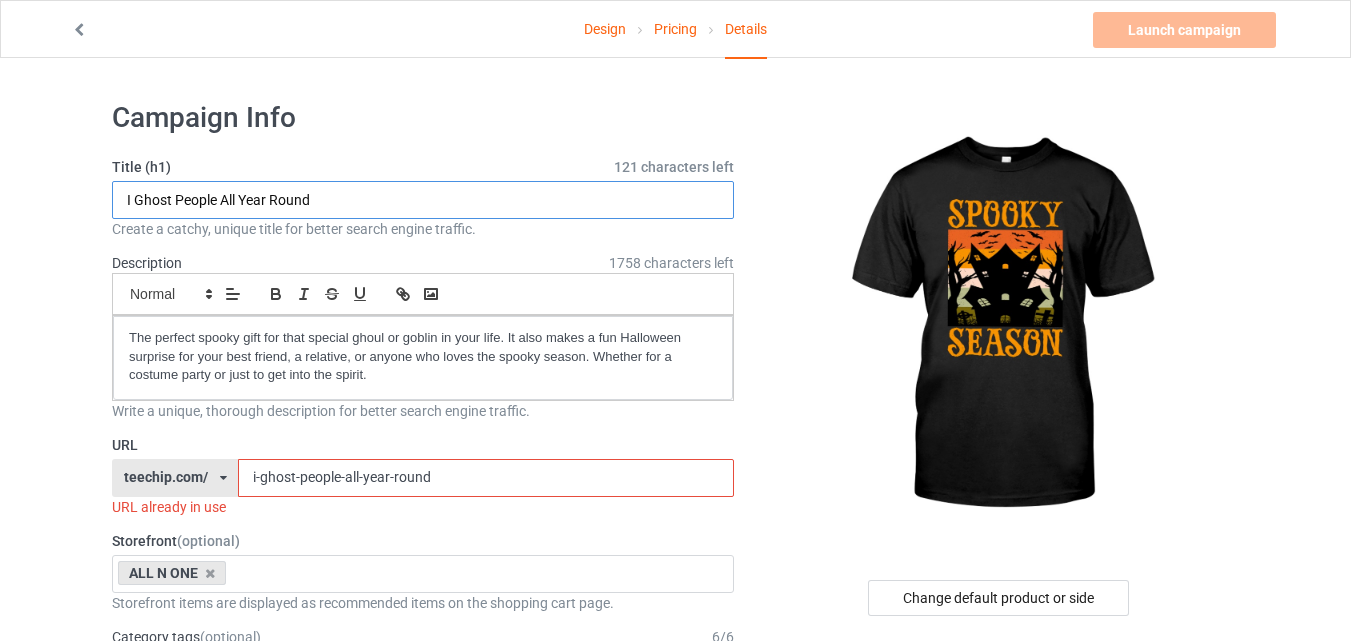 paste on "Spooky Season" 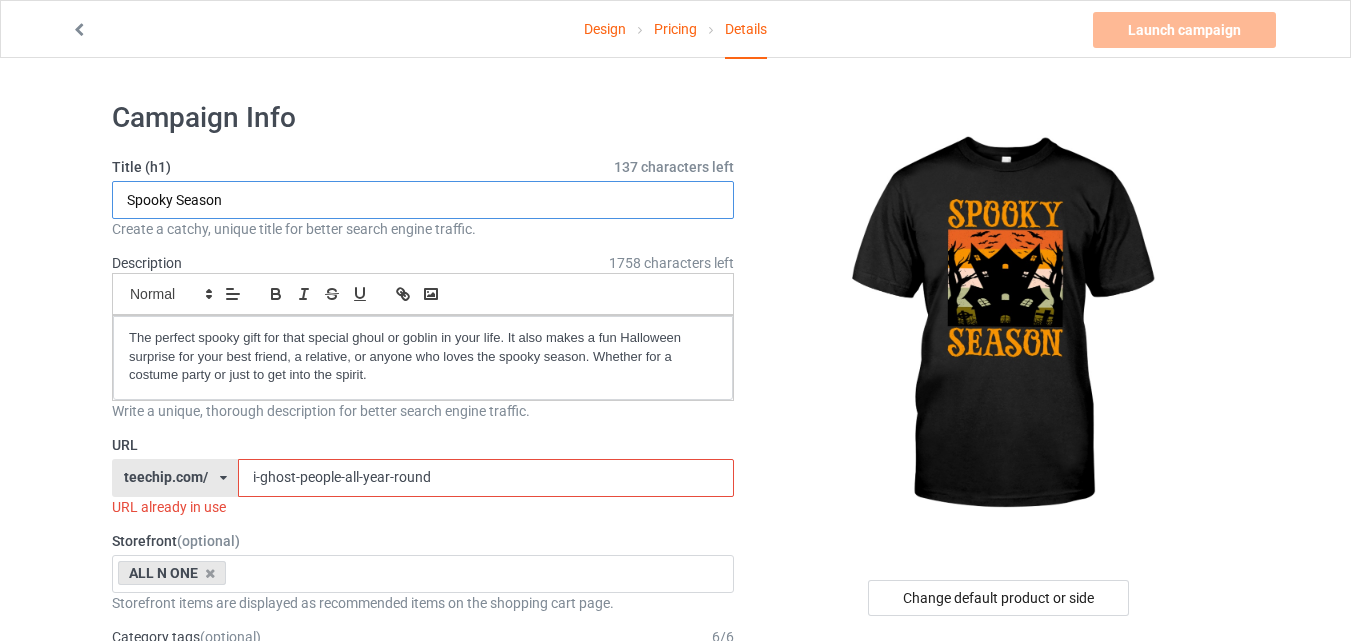 type on "Spooky Season" 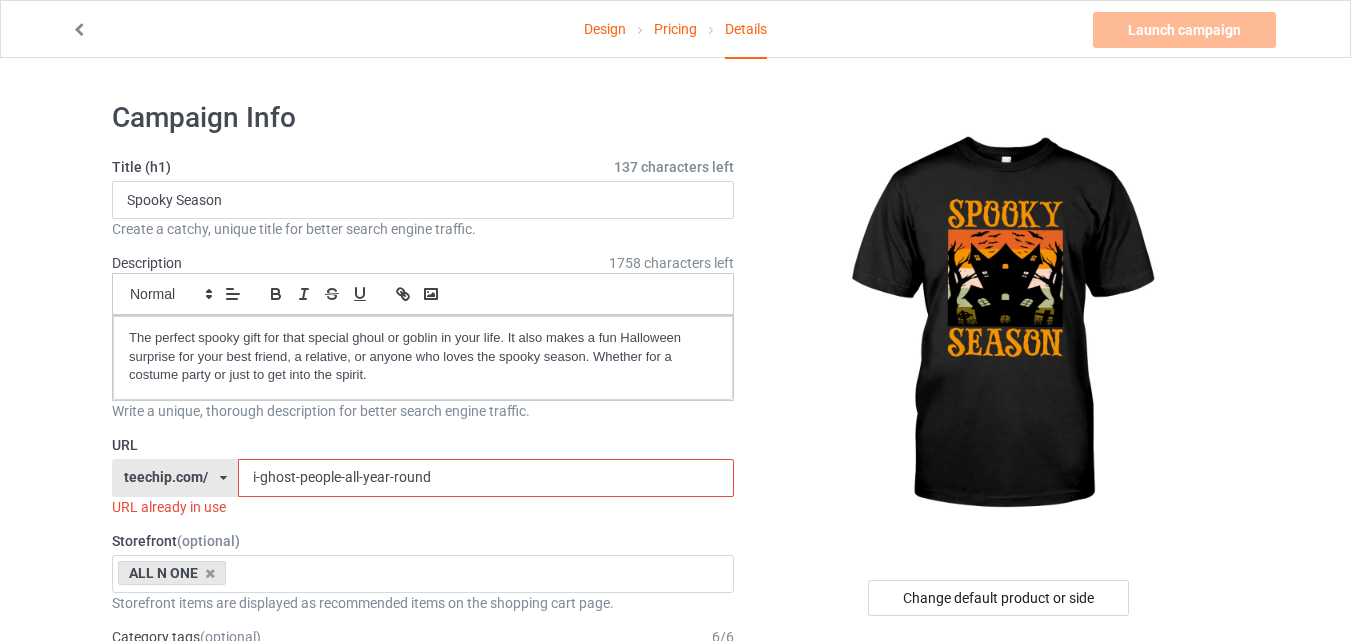 drag, startPoint x: 452, startPoint y: 476, endPoint x: 212, endPoint y: 476, distance: 240 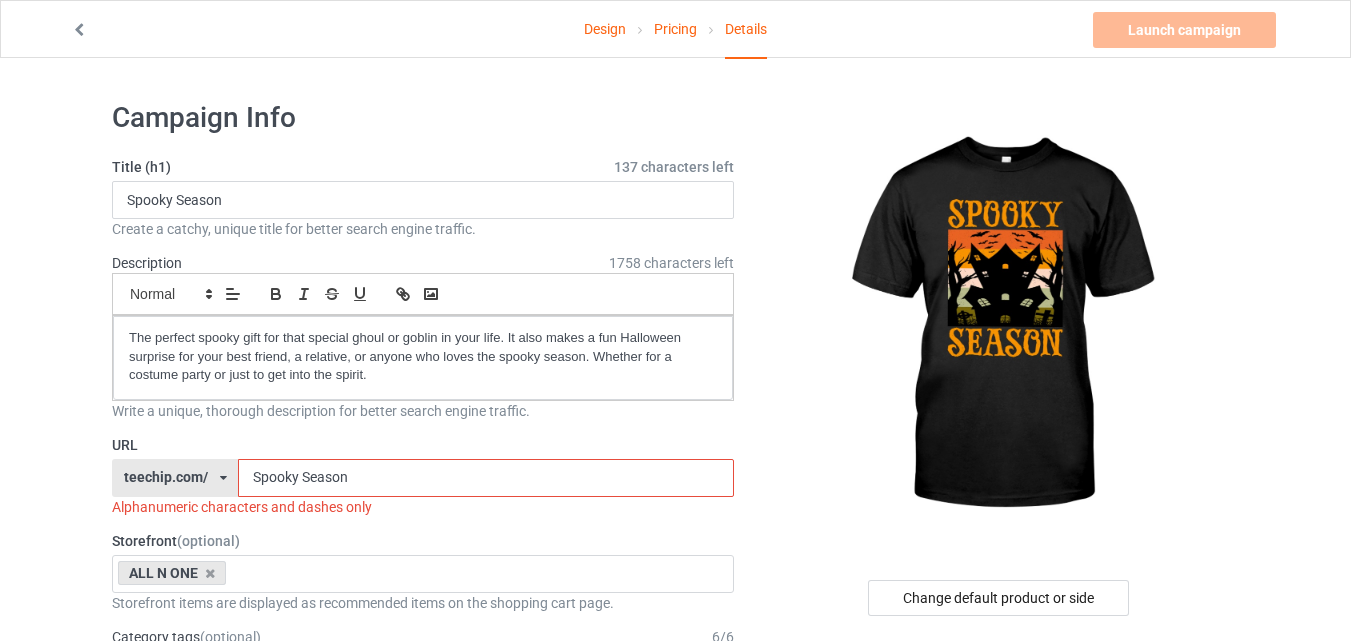 click on "Spooky Season" at bounding box center [485, 478] 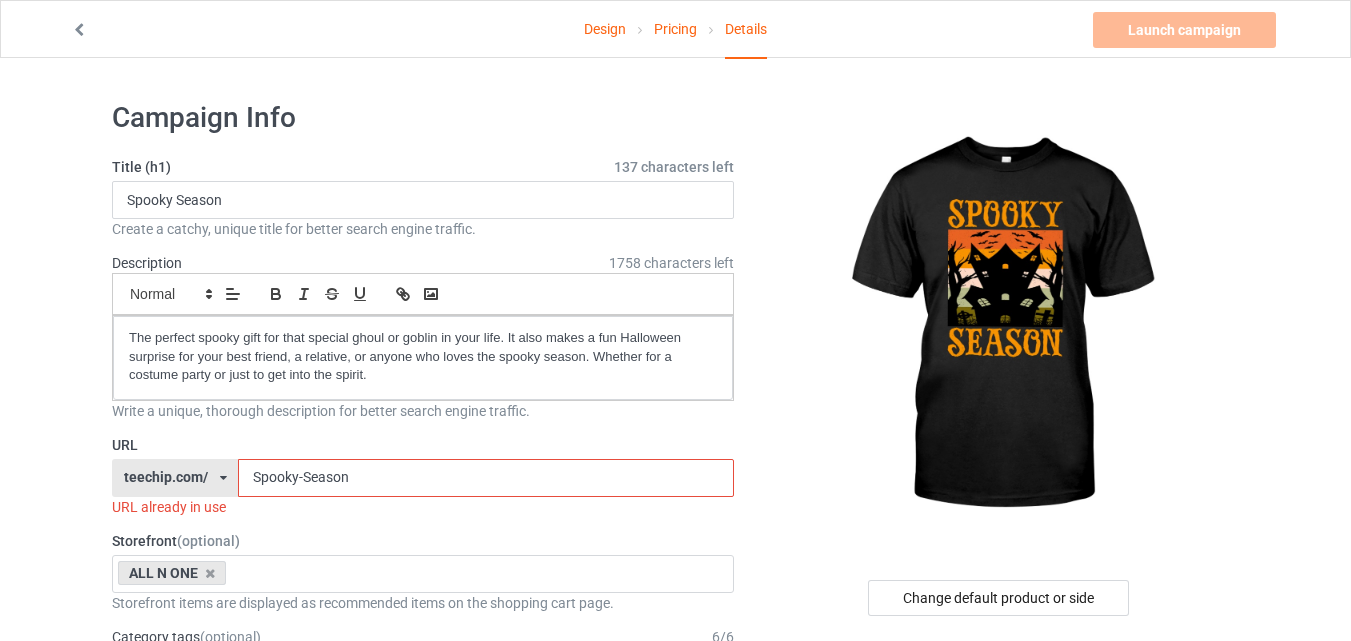 click on "Spooky-Season" at bounding box center [485, 478] 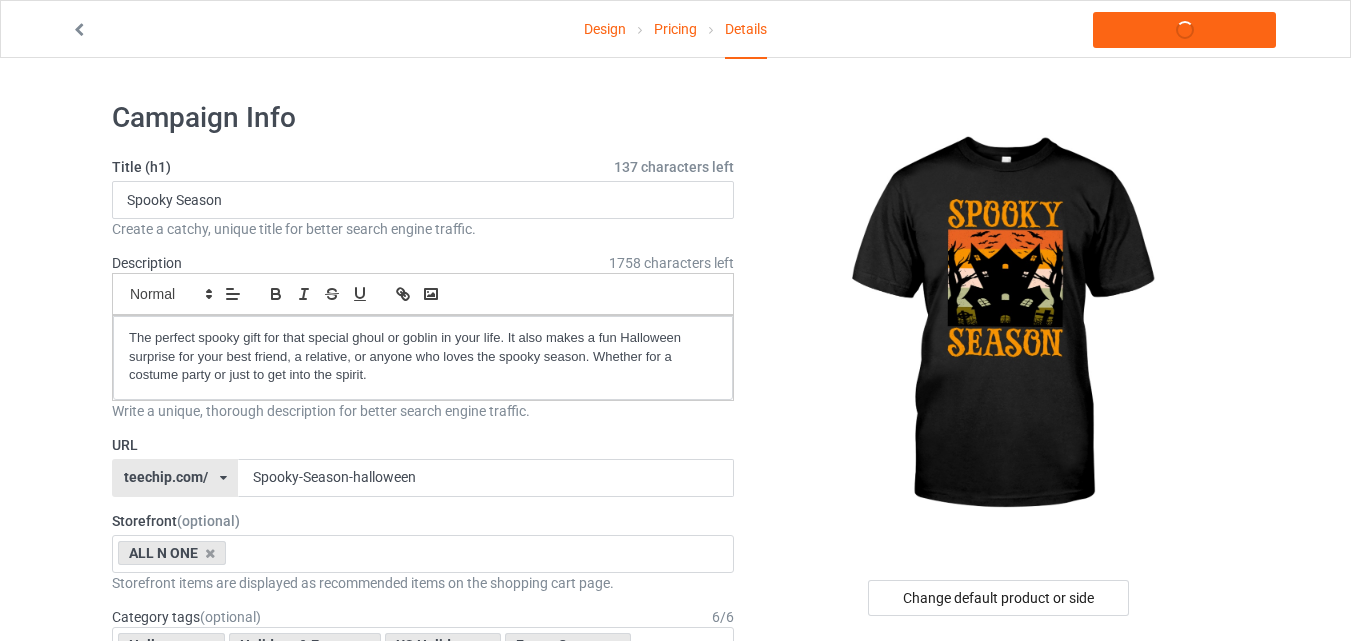 click on "Title (h1) 137   characters left Spooky Season Create a catchy, unique title for better search engine traffic. Description 1758   characters left       Small Normal Large Big Huge                                                                                     The perfect spooky gift for that special ghoul or goblin in your life. It also makes a fun Halloween surprise for your best friend, a relative, or anyone who loves the spooky season. Whether for a costume party or just to get into the spirit. Write a unique, thorough description for better search engine traffic. URL teechip.com/ teechip.com/ 587d0d41cee36fd012c64a69 Spooky-Season-halloween Storefront (optional) ALL N ONE Dim And Bright 65859825c9d667002edf334c 64f9c2475109b1002e69dc62 Storefront items are displayed as recommended items on the shopping cart page. Category tags (optional) 6 / 6 Halloween Holidays & Events US Holidays Funny Quotes New Year Humor Spooky season Age > 1-19 > 1 Age > 1-12 Months > 1 Month Age > 1-12 Months Age > 1-19 Age 1" at bounding box center [423, 1078] 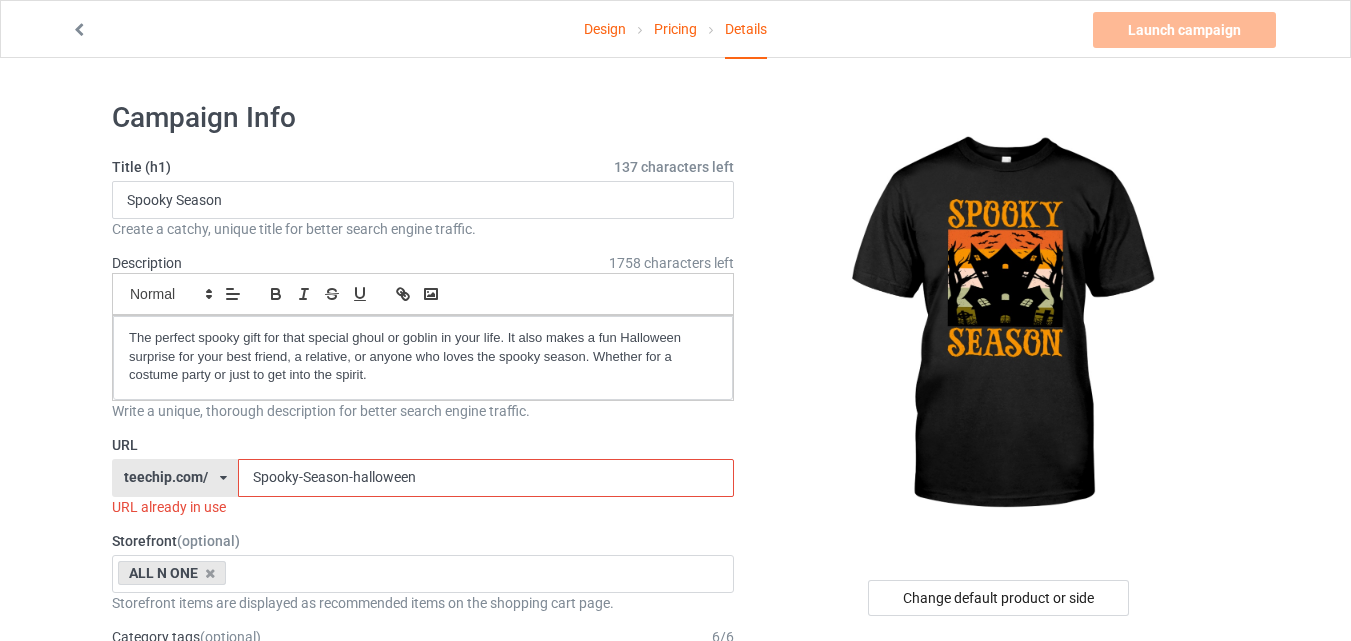 click on "Spooky-Season-halloween" at bounding box center [485, 478] 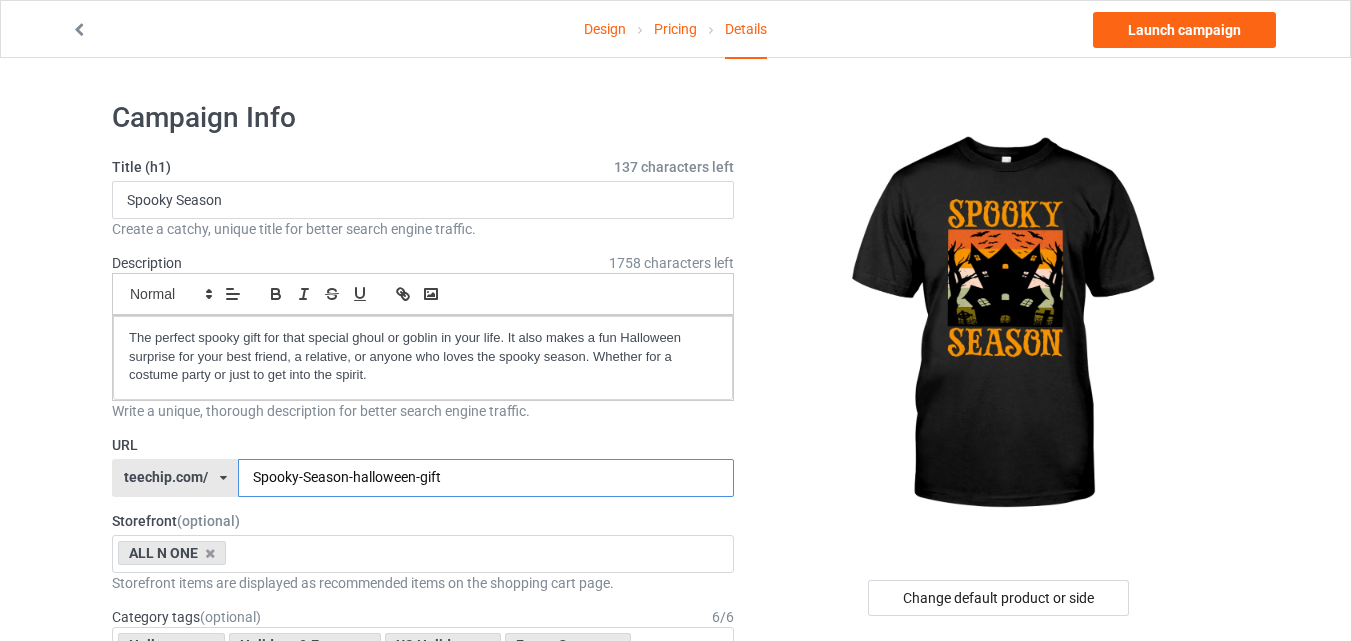 type on "Spooky-Season-halloween-gift" 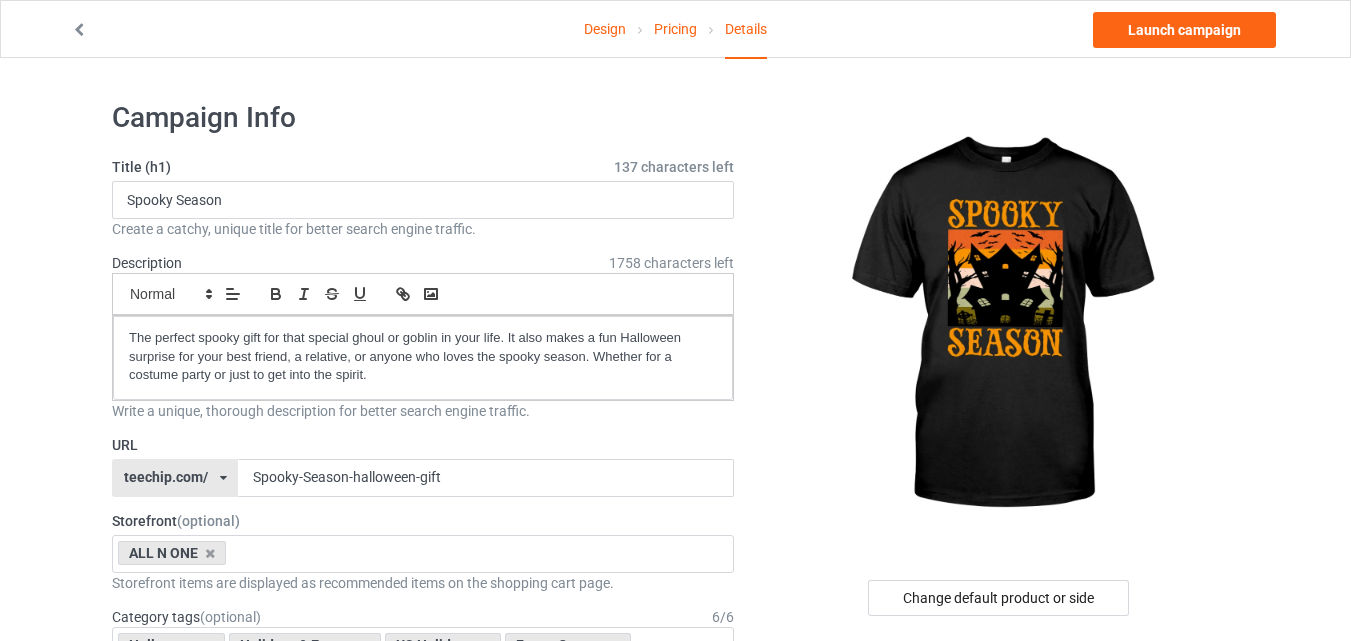 click on "Title (h1) 137   characters left Spooky Season Create a catchy, unique title for better search engine traffic. Description 1758   characters left       Small Normal Large Big Huge                                                                                     The perfect spooky gift for that special ghoul or goblin in your life. It also makes a fun Halloween surprise for your best friend, a relative, or anyone who loves the spooky season. Whether for a costume party or just to get into the spirit. Write a unique, thorough description for better search engine traffic. URL teechip.com/ teechip.com/ 587d0d41cee36fd012c64a69 Spooky-Season-halloween-gift Storefront (optional) ALL N ONE Dim And Bright 65859825c9d667002edf334c 64f9c2475109b1002e69dc62 Storefront items are displayed as recommended items on the shopping cart page. Category tags (optional) 6 / 6 Halloween Holidays & Events US Holidays Funny Quotes New Year Humor Spooky season Age > 1-19 > 1 Age > 1-12 Months > 1 Month Age > 1-12 Months Age > 1-19 1" at bounding box center [423, 1078] 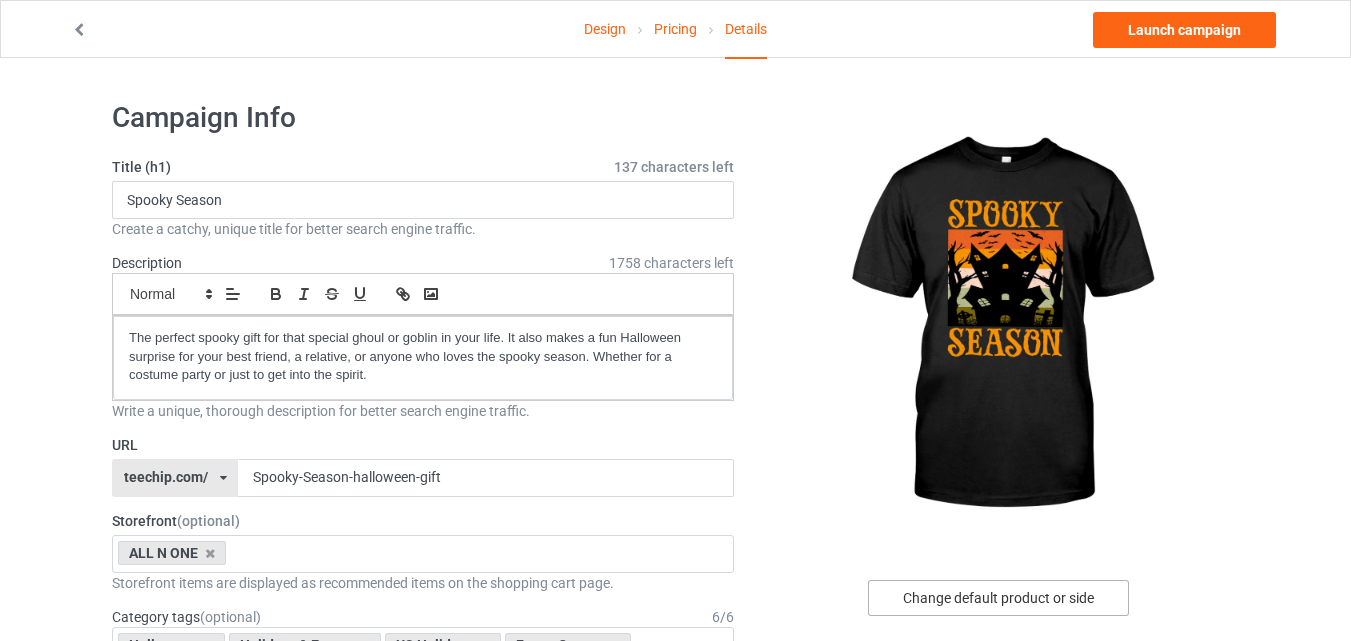 click on "Change default product or side" at bounding box center (998, 598) 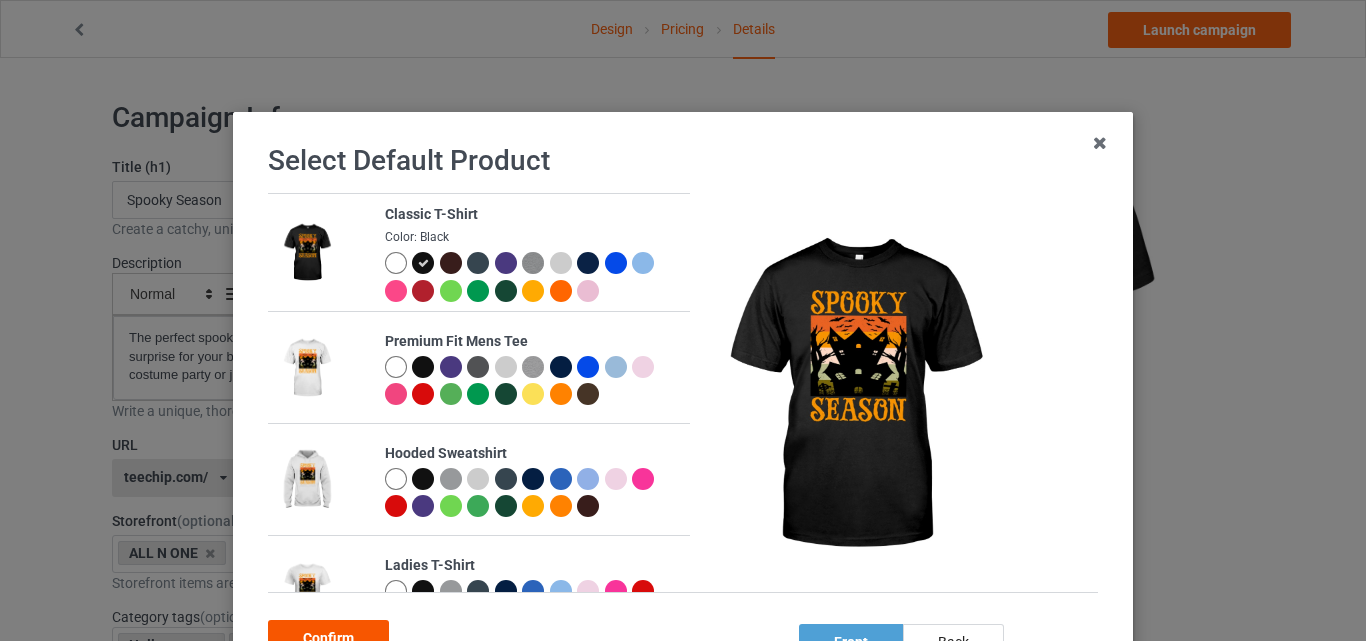 click on "Confirm" at bounding box center [328, 638] 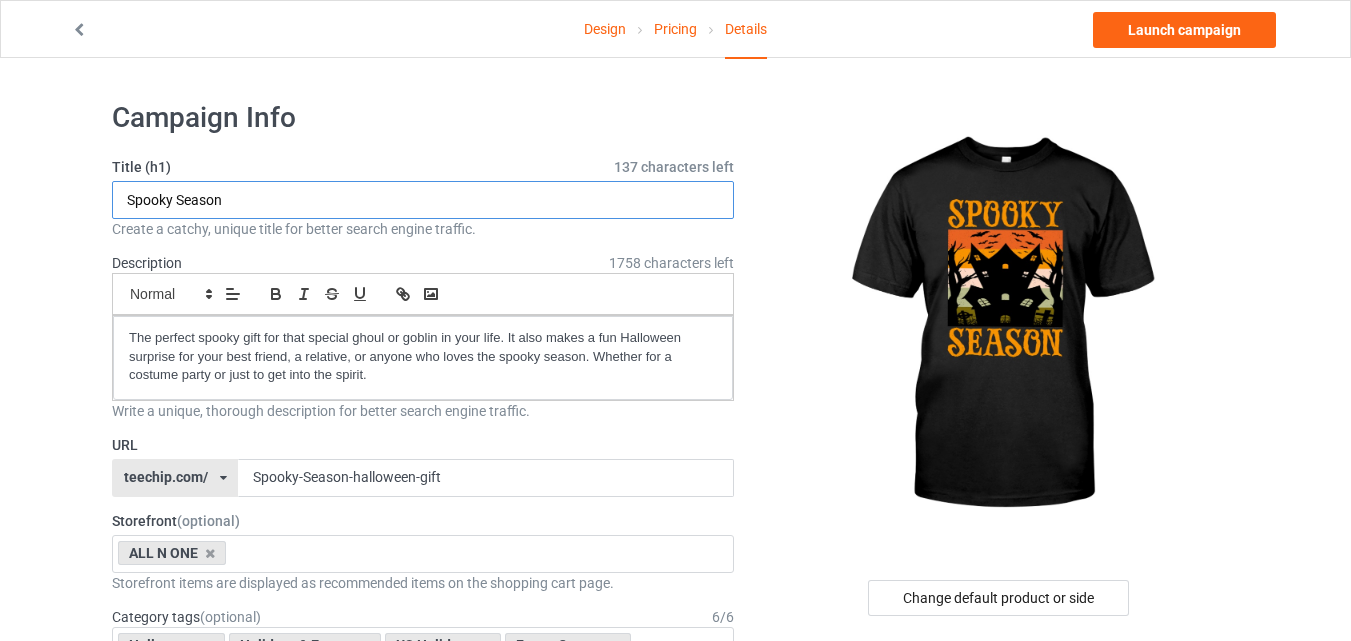 drag, startPoint x: 257, startPoint y: 194, endPoint x: 103, endPoint y: 183, distance: 154.39236 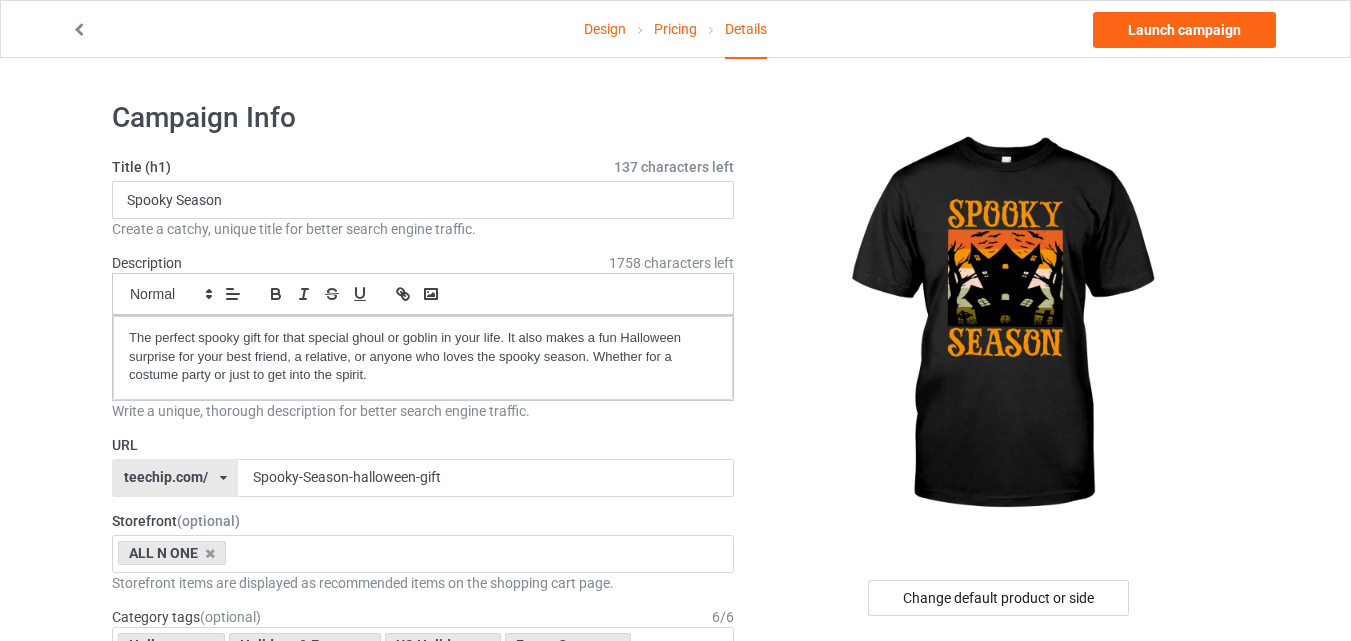 click on "Design Pricing Details Launch campaign Campaign Info Title (h1) 137   characters left Spooky Season Create a catchy, unique title for better search engine traffic. Description 1758   characters left       Small Normal Large Big Huge                                                                                     The perfect spooky gift for that special ghoul or goblin in your life. It also makes a fun Halloween surprise for your best friend, a relative, or anyone who loves the spooky season. Whether for a costume party or just to get into the spirit. Write a unique, thorough description for better search engine traffic. URL teechip.com/ teechip.com/ 587d0d41cee36fd012c64a69 Spooky-Season-halloween-gift Storefront (optional) ALL N ONE Dim And Bright 65859825c9d667002edf334c 64f9c2475109b1002e69dc62 Storefront items are displayed as recommended items on the shopping cart page. Category tags (optional) 6 / 6 Halloween Holidays & Events US Holidays Funny Quotes New Year Humor Spooky season Age > 1-19 > 1 Age 1" at bounding box center [675, 1108] 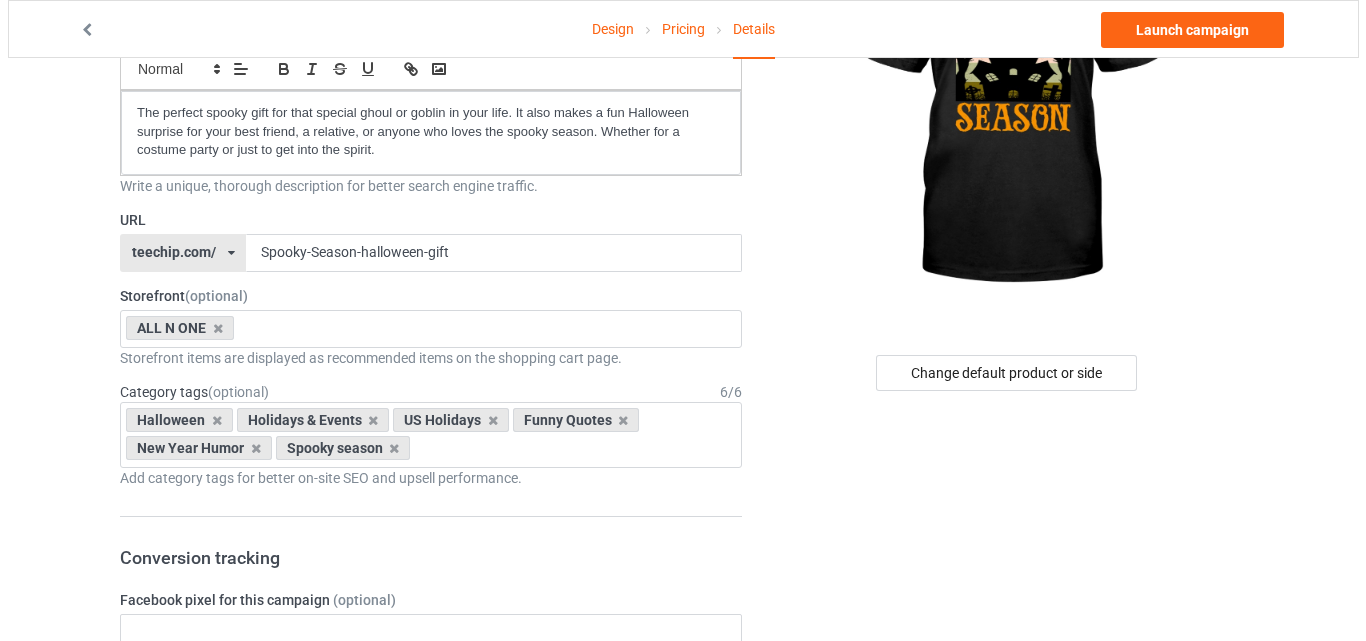 scroll, scrollTop: 0, scrollLeft: 0, axis: both 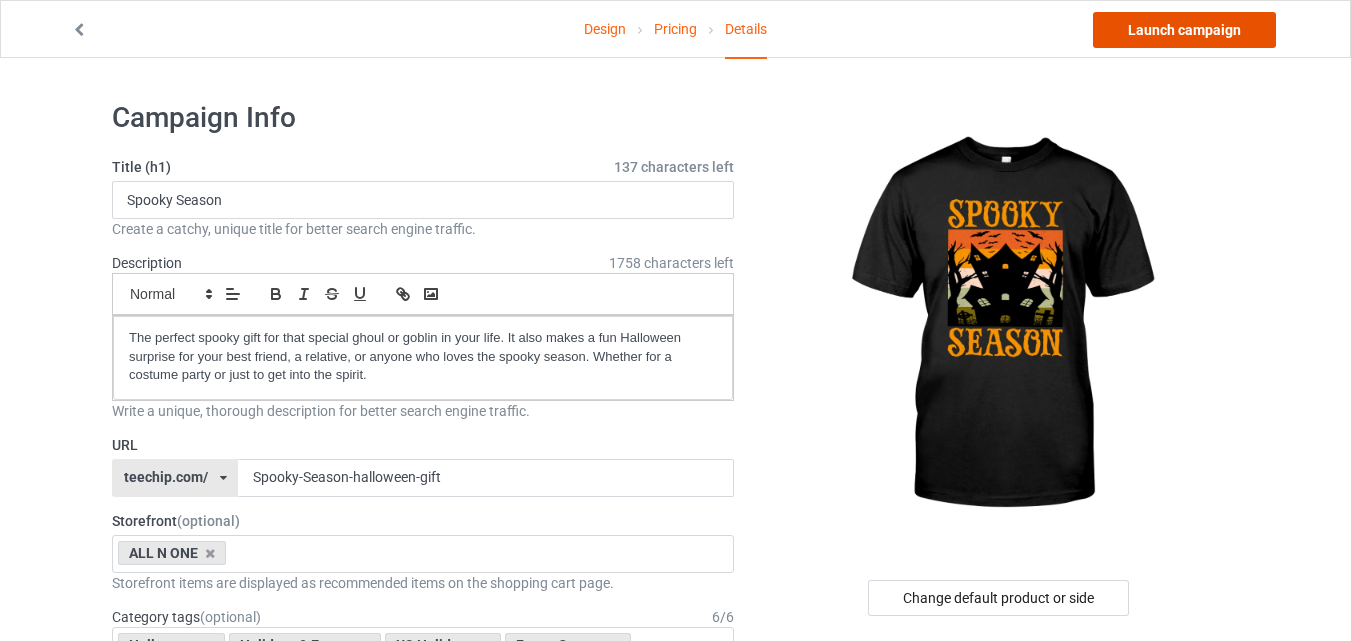 click on "Launch campaign" at bounding box center [1184, 30] 